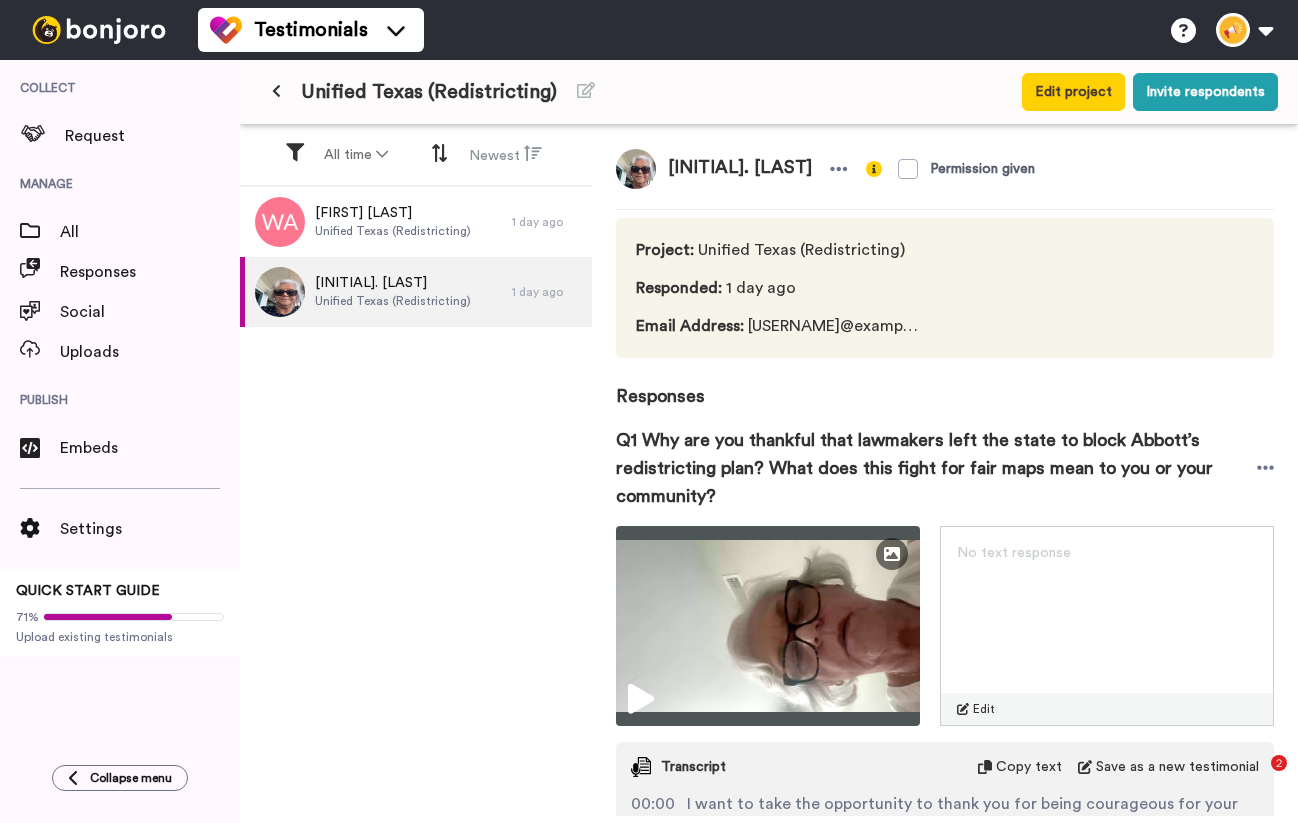 scroll, scrollTop: 0, scrollLeft: 0, axis: both 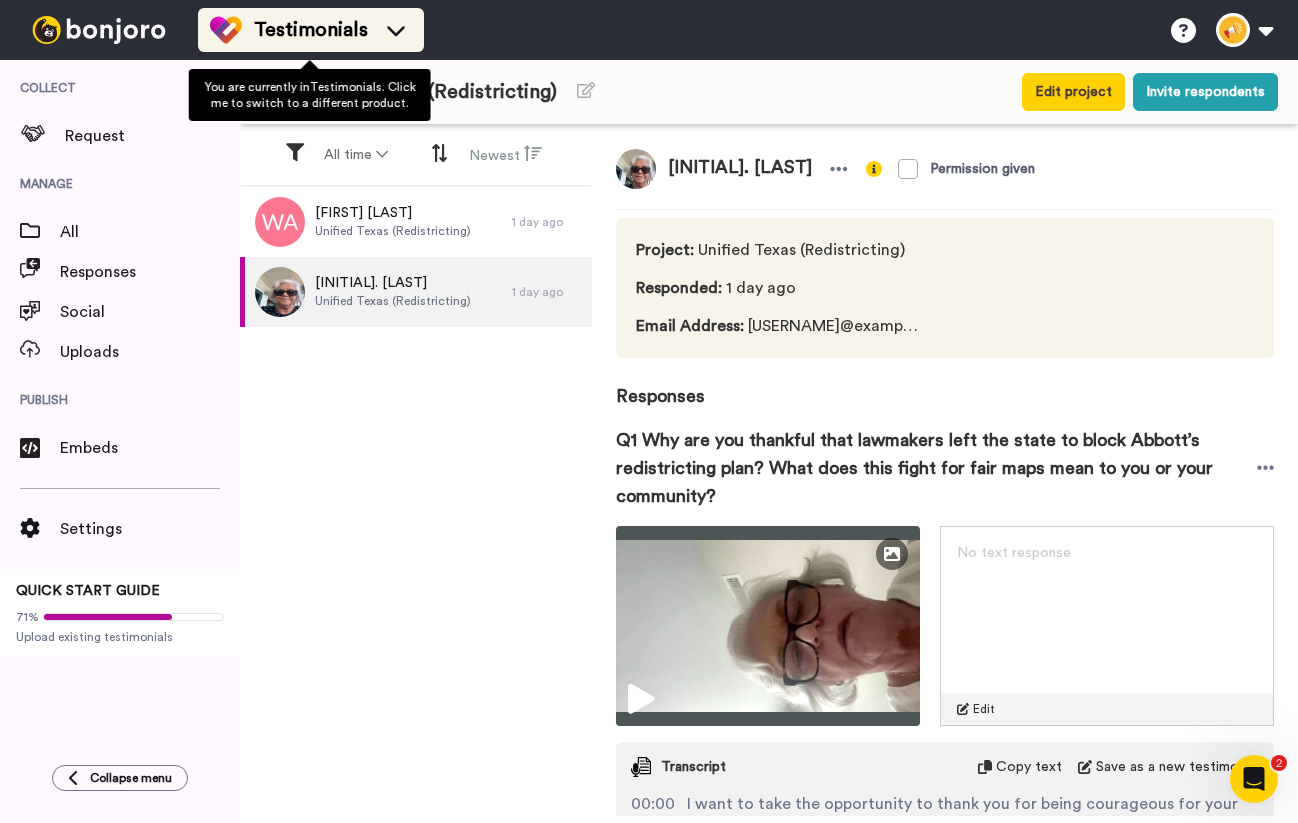 click 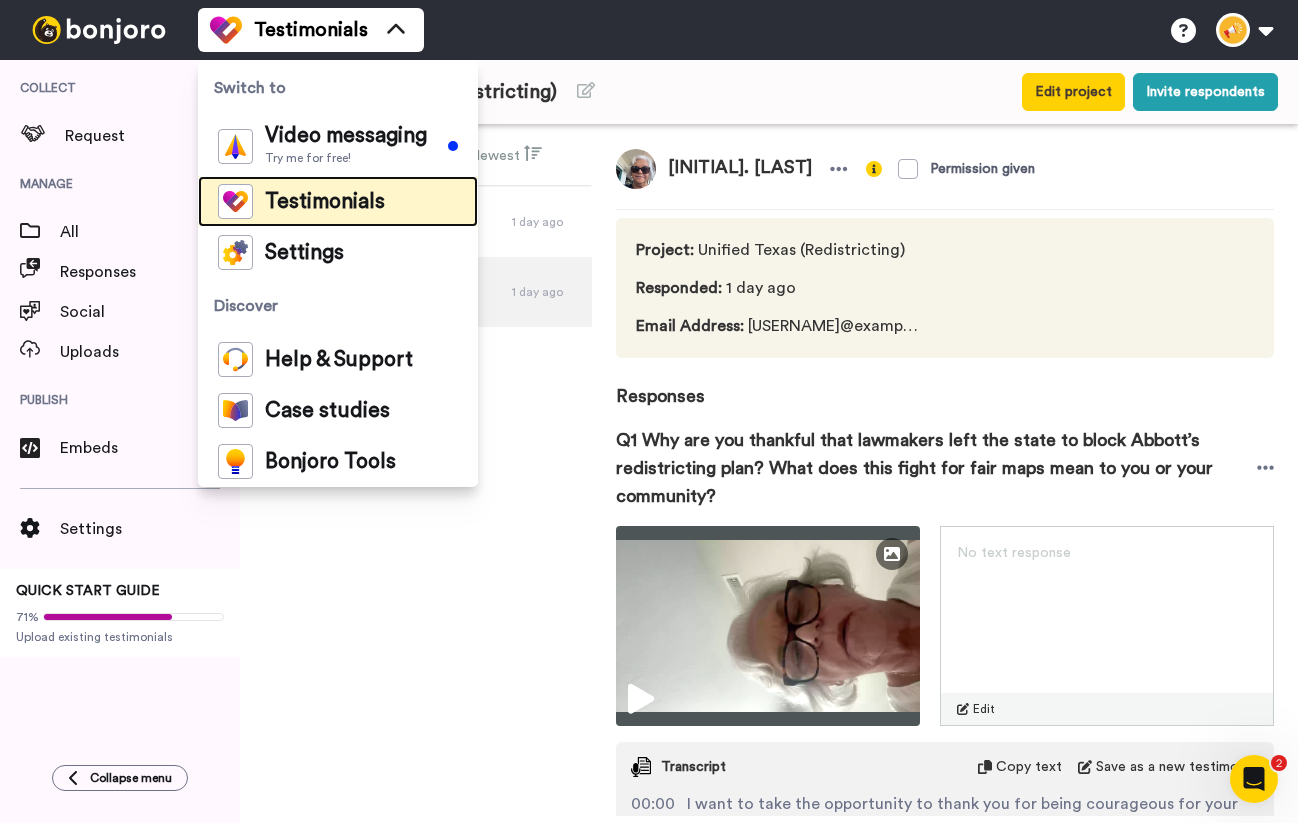 click on "Testimonials" at bounding box center [325, 202] 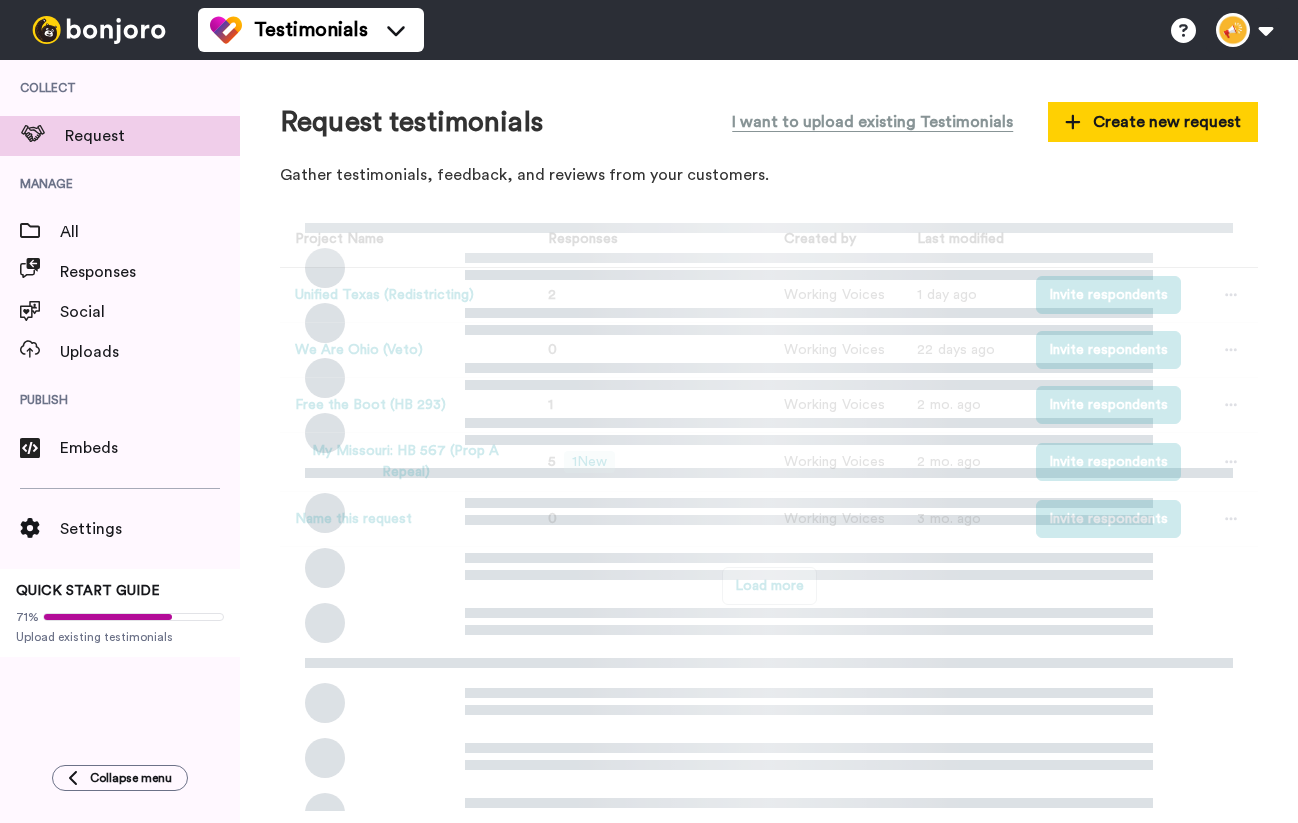 scroll, scrollTop: 0, scrollLeft: 0, axis: both 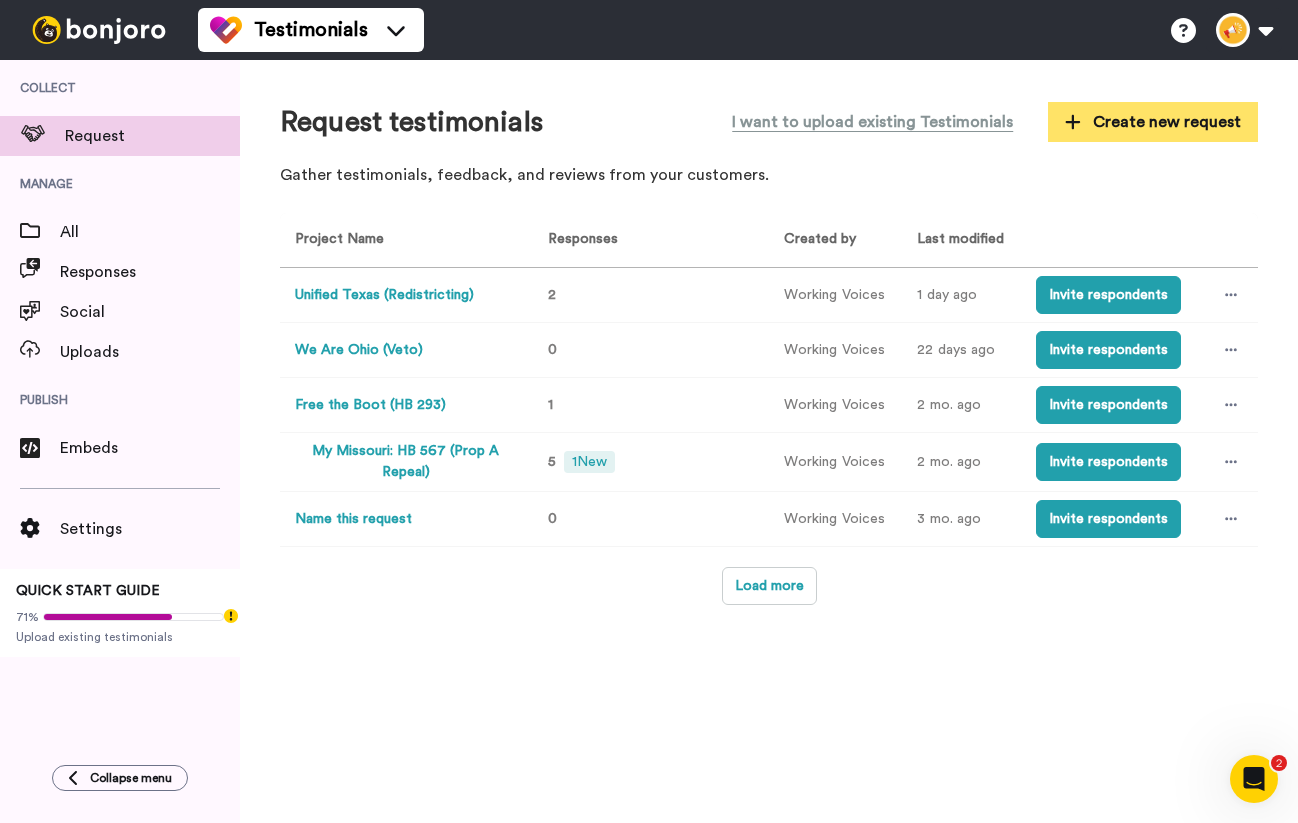 click 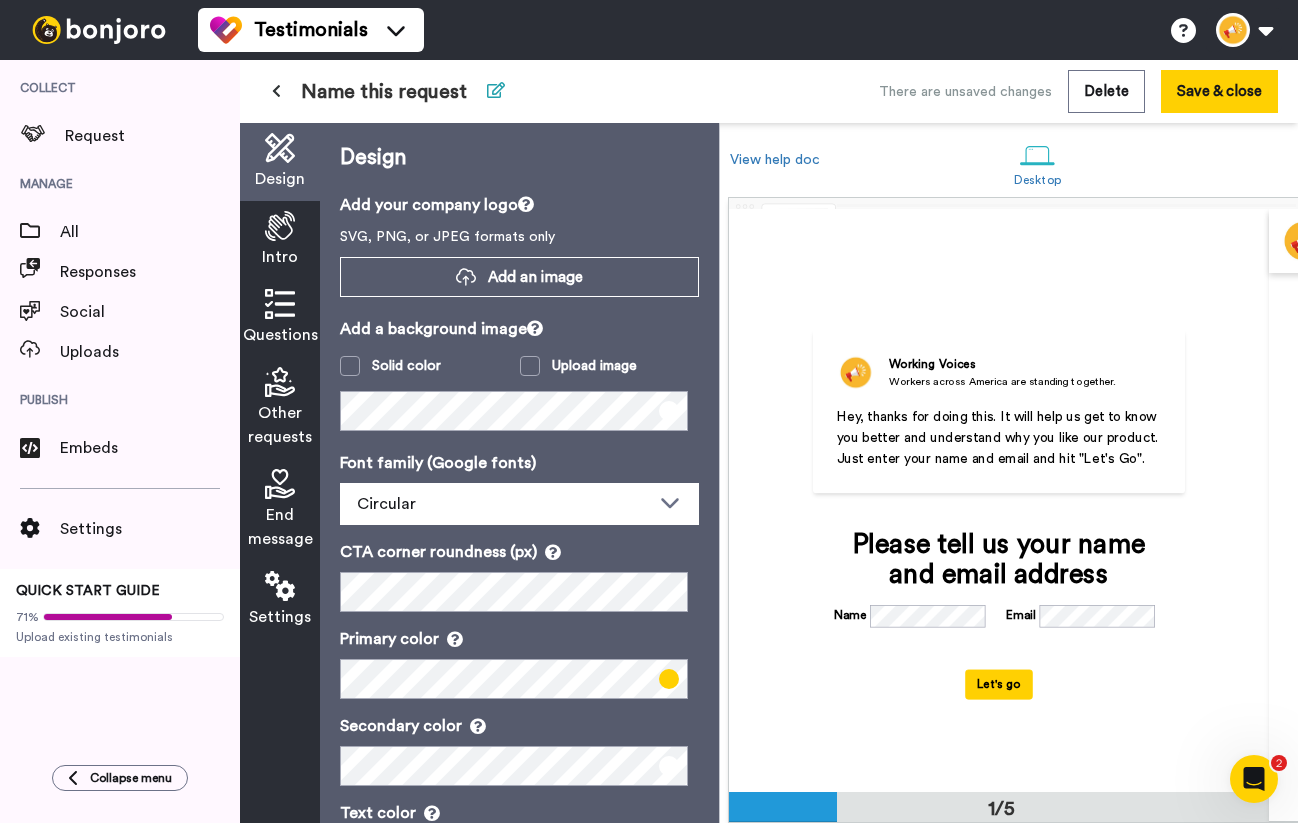 click at bounding box center [496, 90] 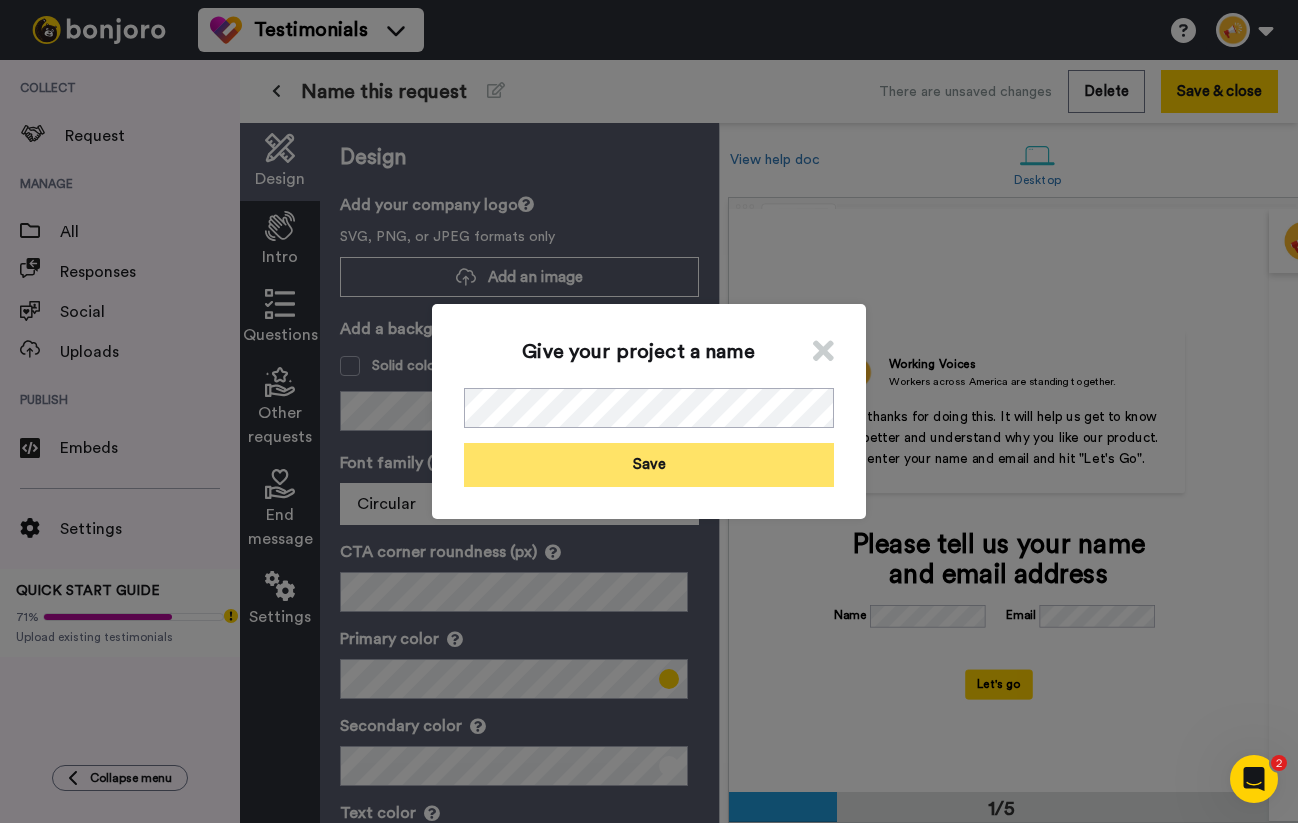click on "Save" at bounding box center (649, 464) 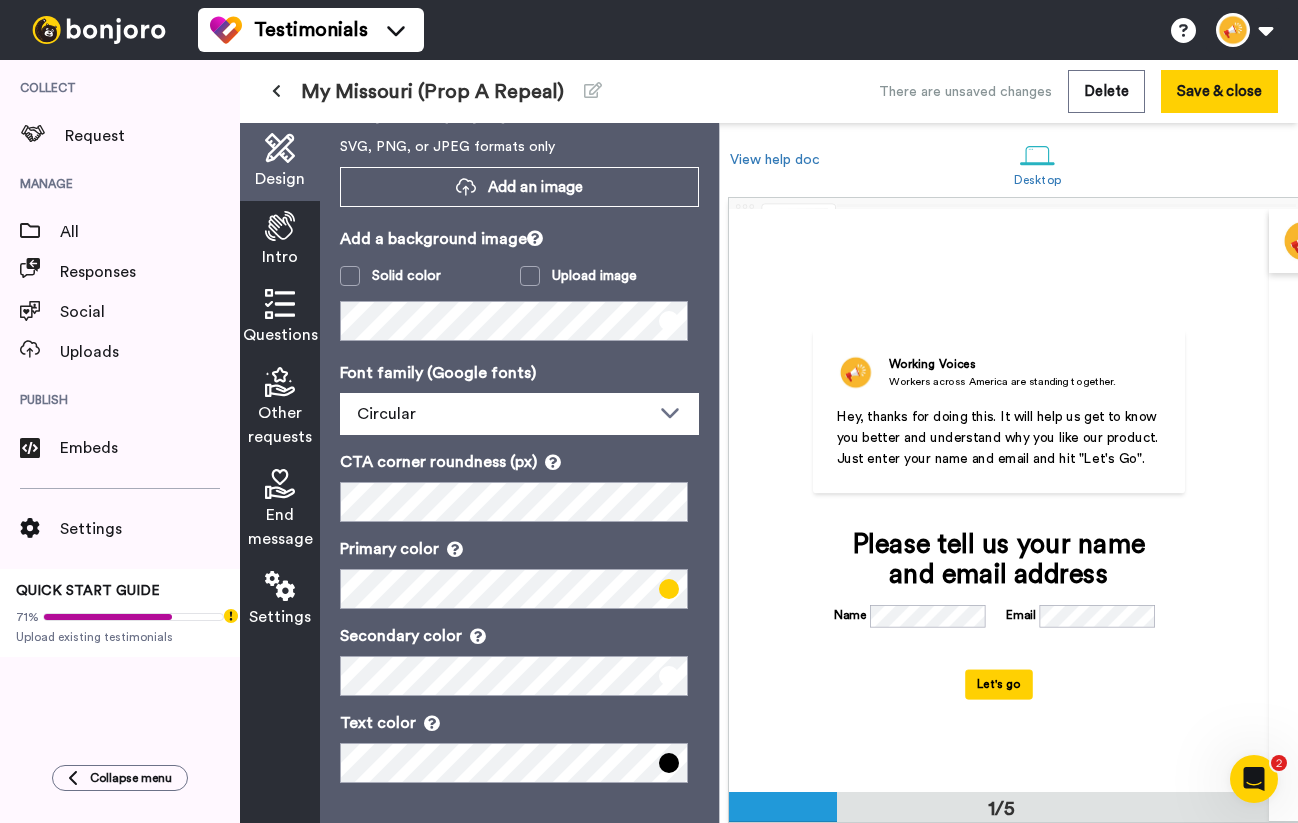 scroll, scrollTop: 117, scrollLeft: 0, axis: vertical 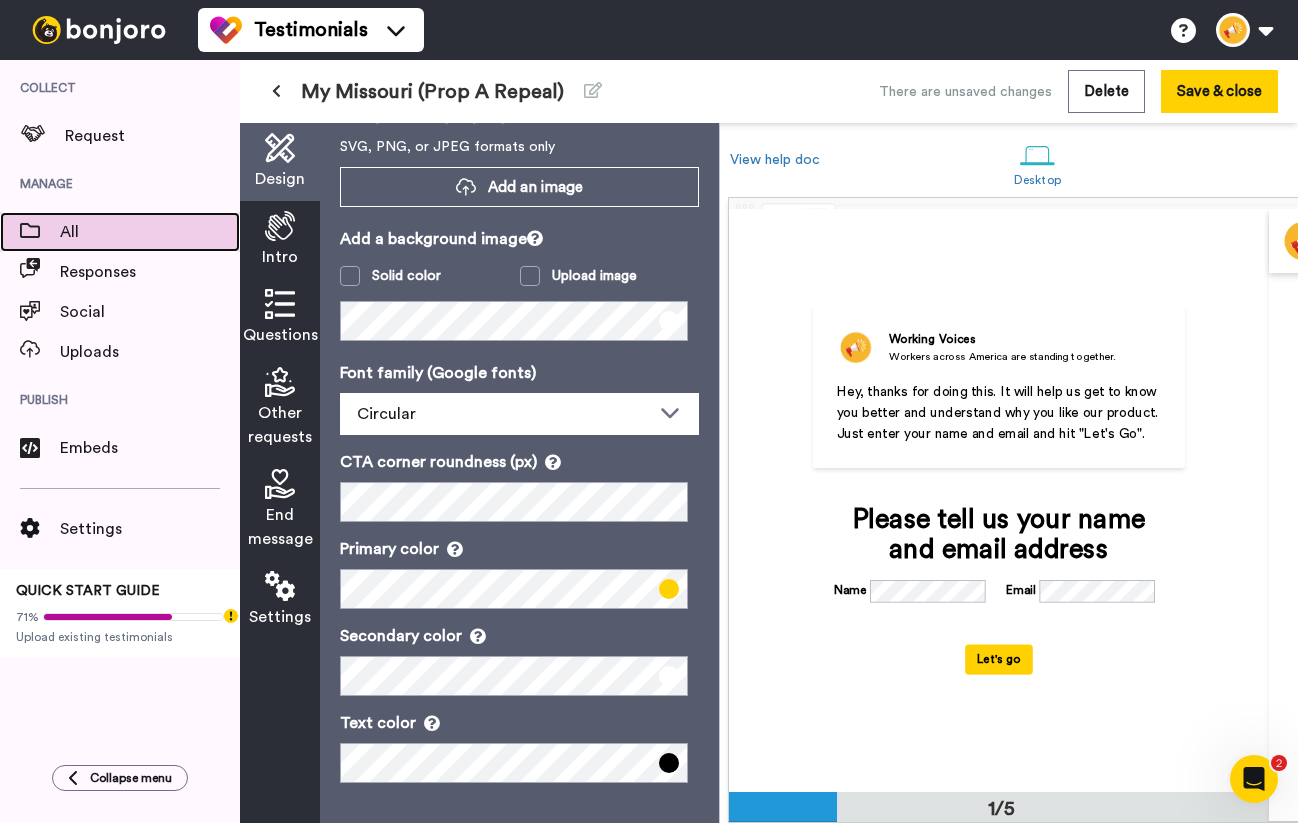click on "All" at bounding box center (150, 232) 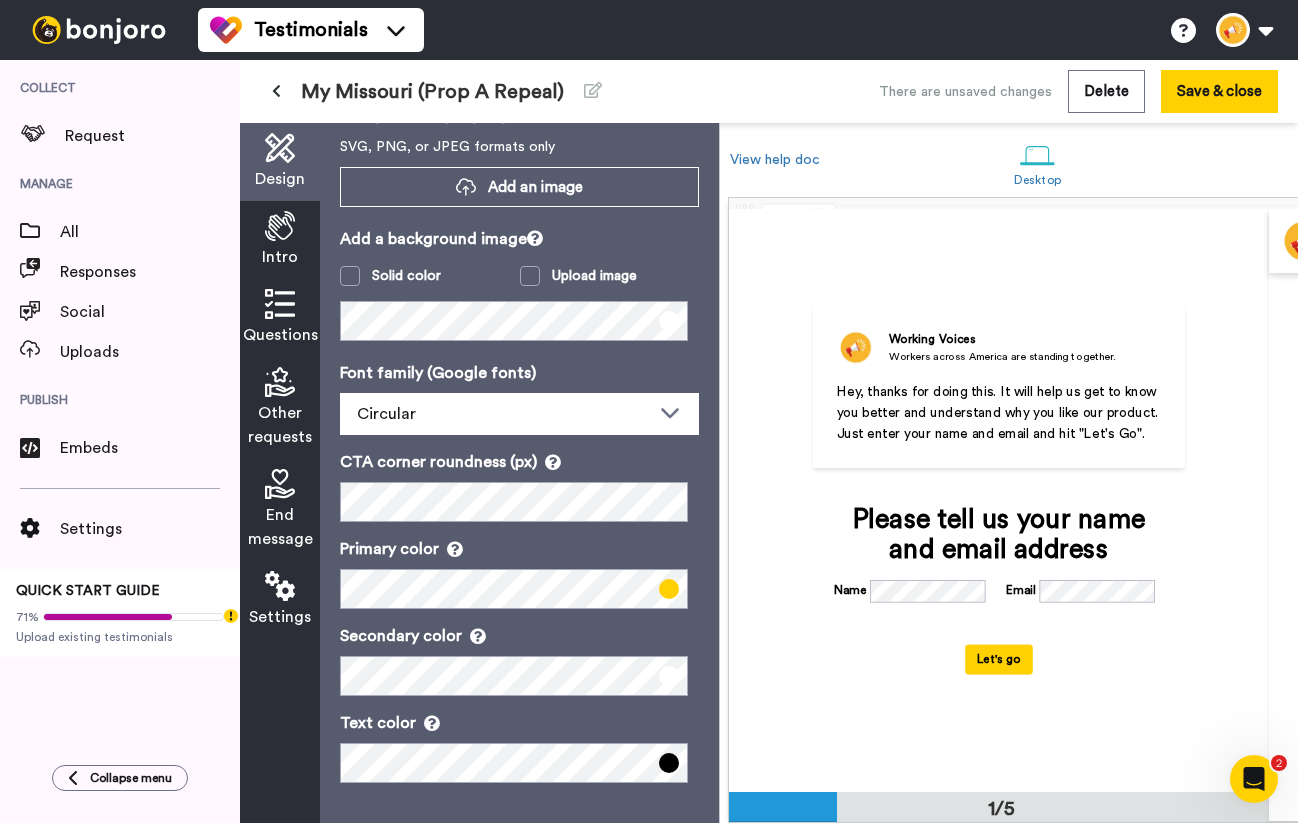 click on "Intro" at bounding box center (280, 240) 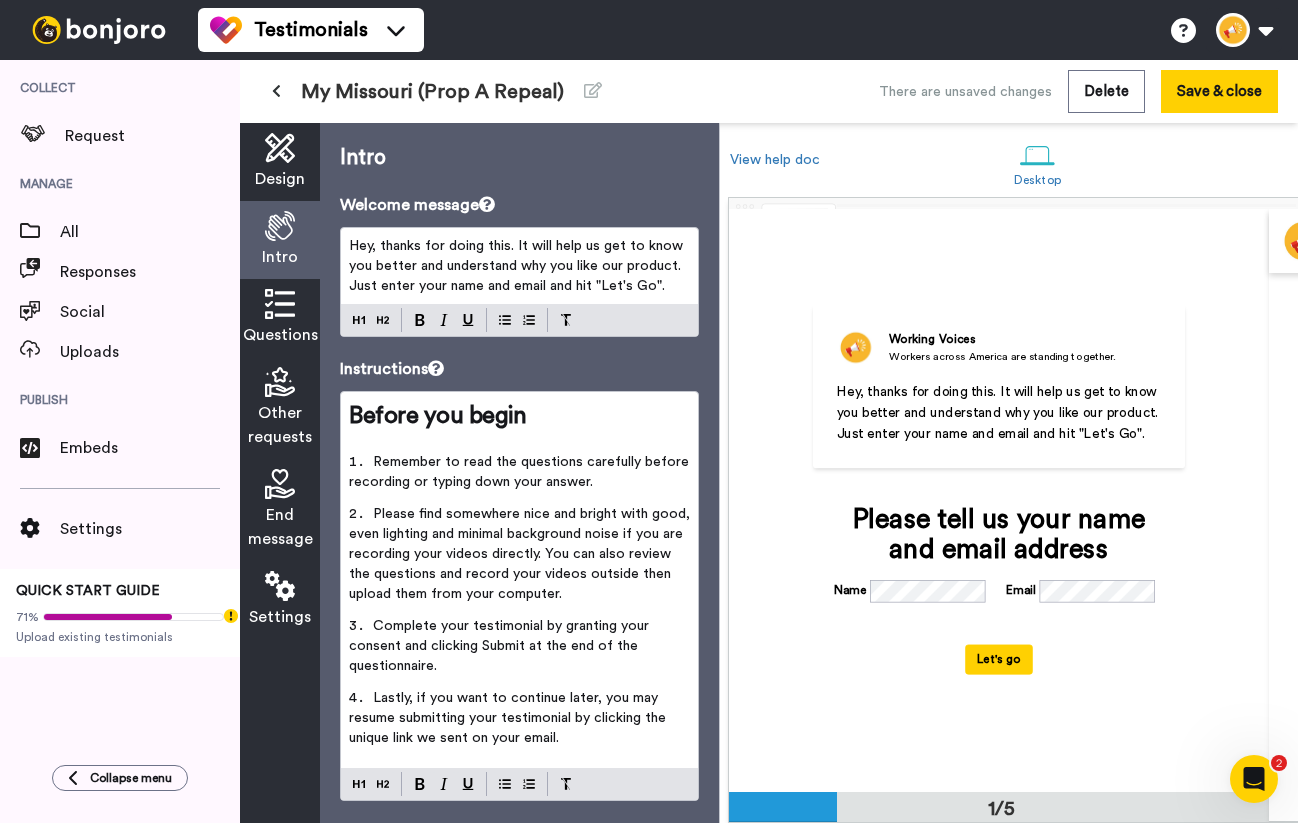 click on "Hey, thanks for doing this. It will help us get to know you better and understand why you like our product. Just enter your name and email and hit "Let's Go"." at bounding box center [519, 266] 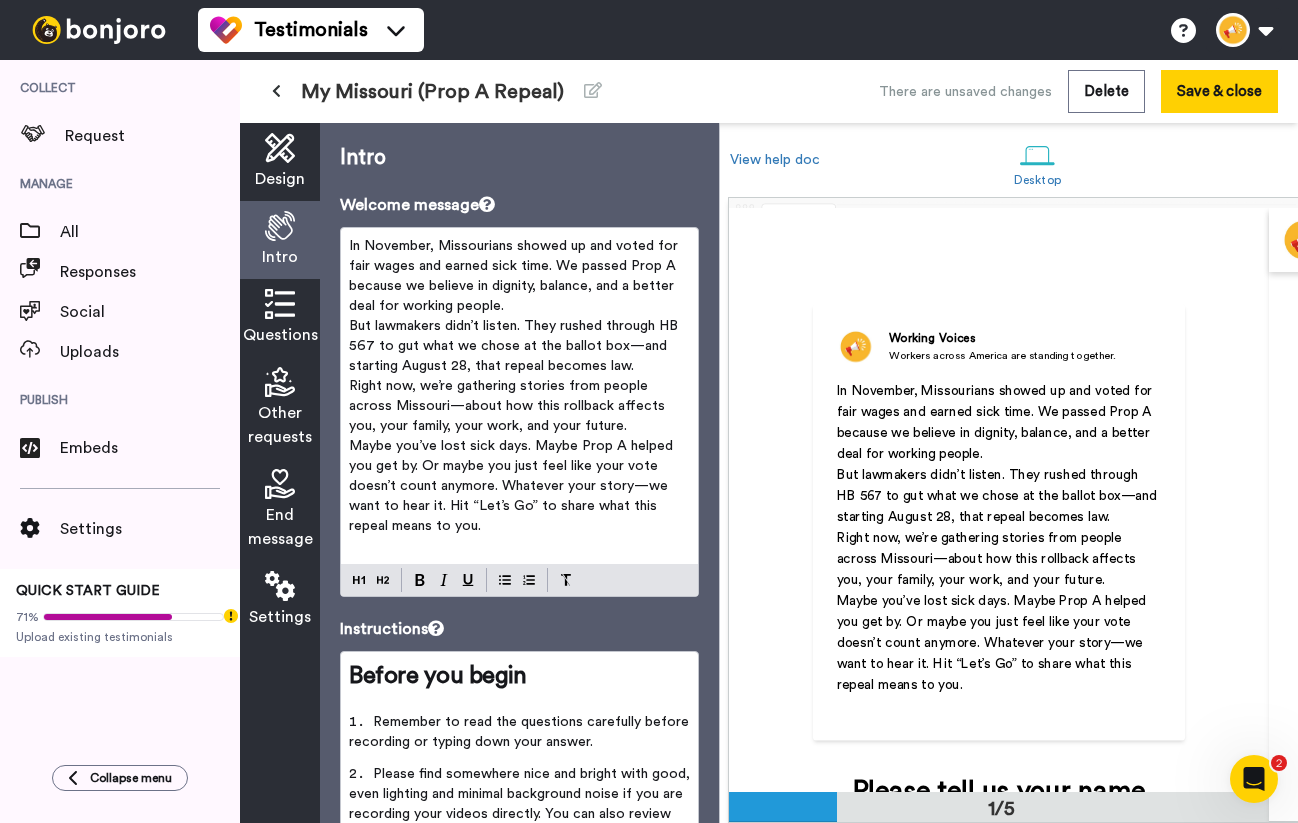 click on "In November, Missourians showed up and voted for fair wages and earned sick time. We passed Prop A because we believe in dignity, balance, and a better deal for working people." at bounding box center (519, 276) 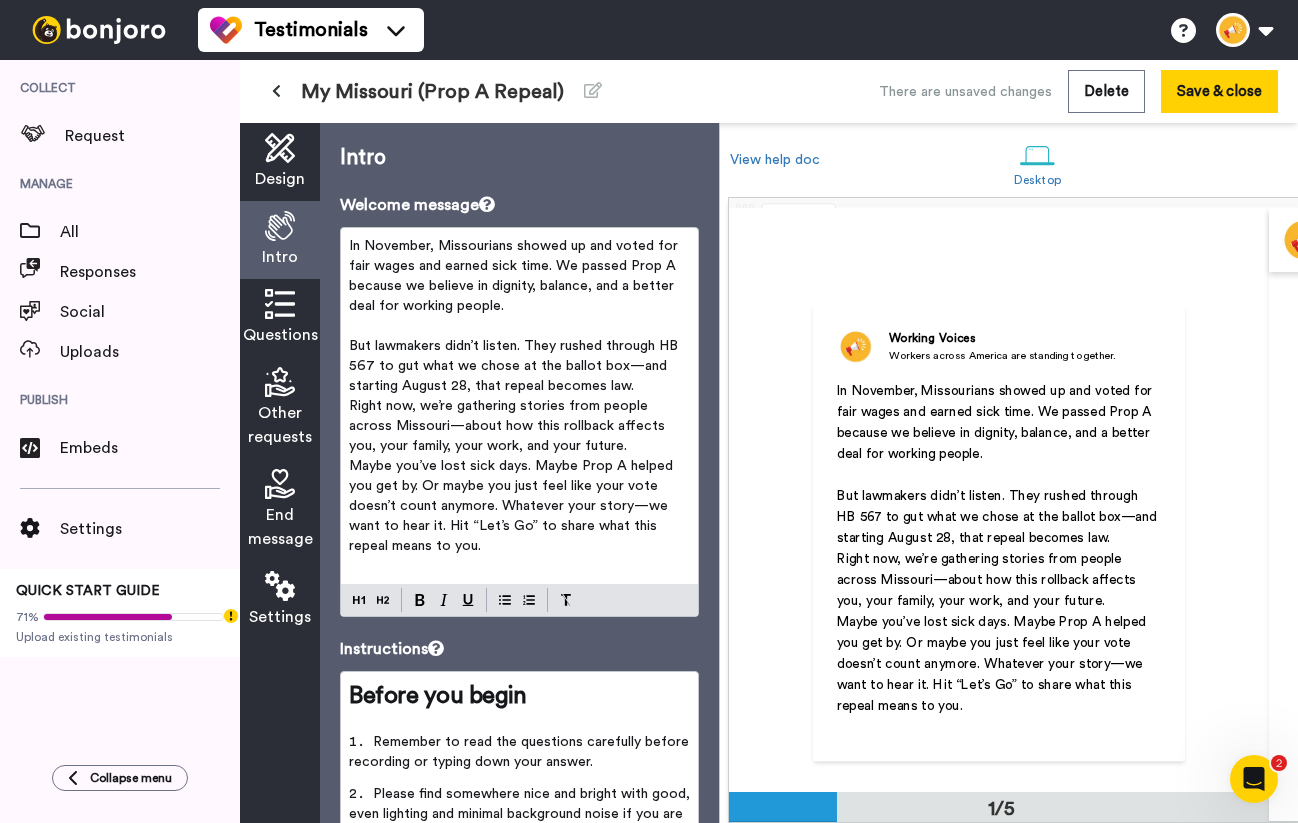click on "Right now, we’re gathering stories from people across Missouri—about how this rollback affects you, your family, your work, and your future." at bounding box center [519, 426] 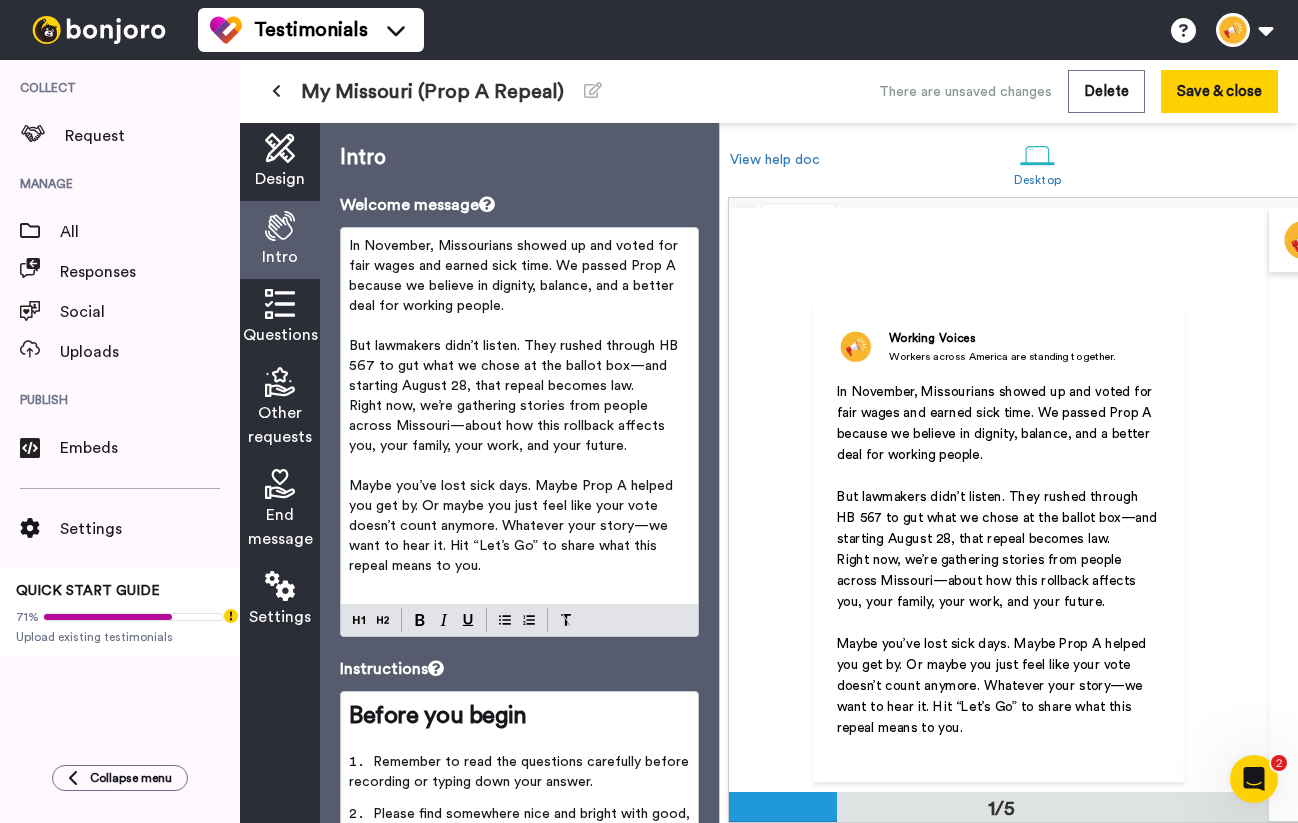 click on "Maybe you’ve lost sick days. Maybe Prop A helped you get by. Or maybe you just feel like your vote doesn’t count anymore. Whatever your story—we want to hear it. Hit “Let’s Go” to share what this repeal means to you." at bounding box center (519, 526) 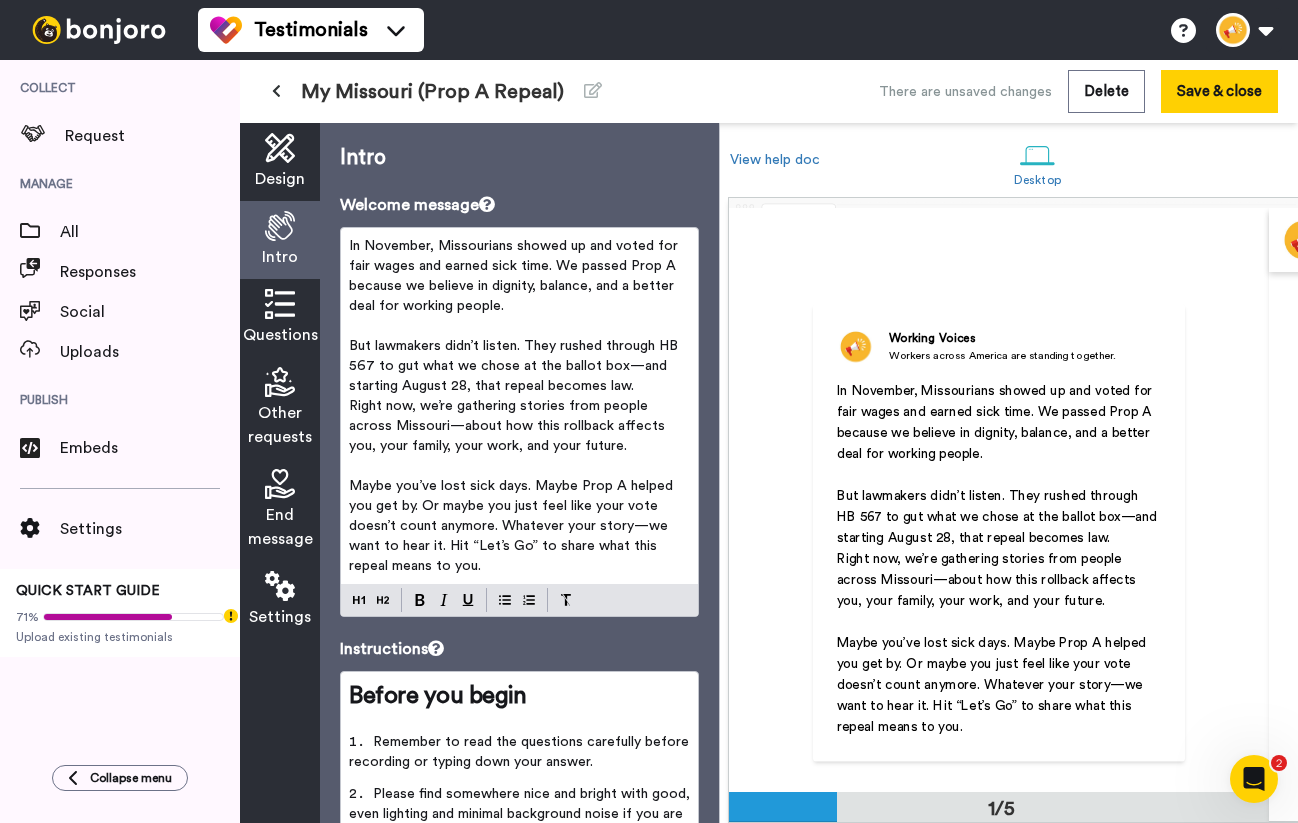 click on "In November, Missourians showed up and voted for fair wages and earned sick time. We passed Prop A because we believe in dignity, balance, and a better deal for working people. ﻿ But lawmakers didn’t listen. They rushed through HB 567 to gut what we chose at the ballot box—and starting August 28, that repeal becomes law. Right now, we’re gathering stories from people across Missouri—about how this rollback affects you, your family, your work, and your future. ﻿ Maybe you’ve lost sick days. Maybe Prop A helped you get by. Or maybe you just feel like your vote doesn’t count anymore. Whatever your story—we want to hear it. Hit “Let’s Go” to share what this repeal means to you." at bounding box center (519, 406) 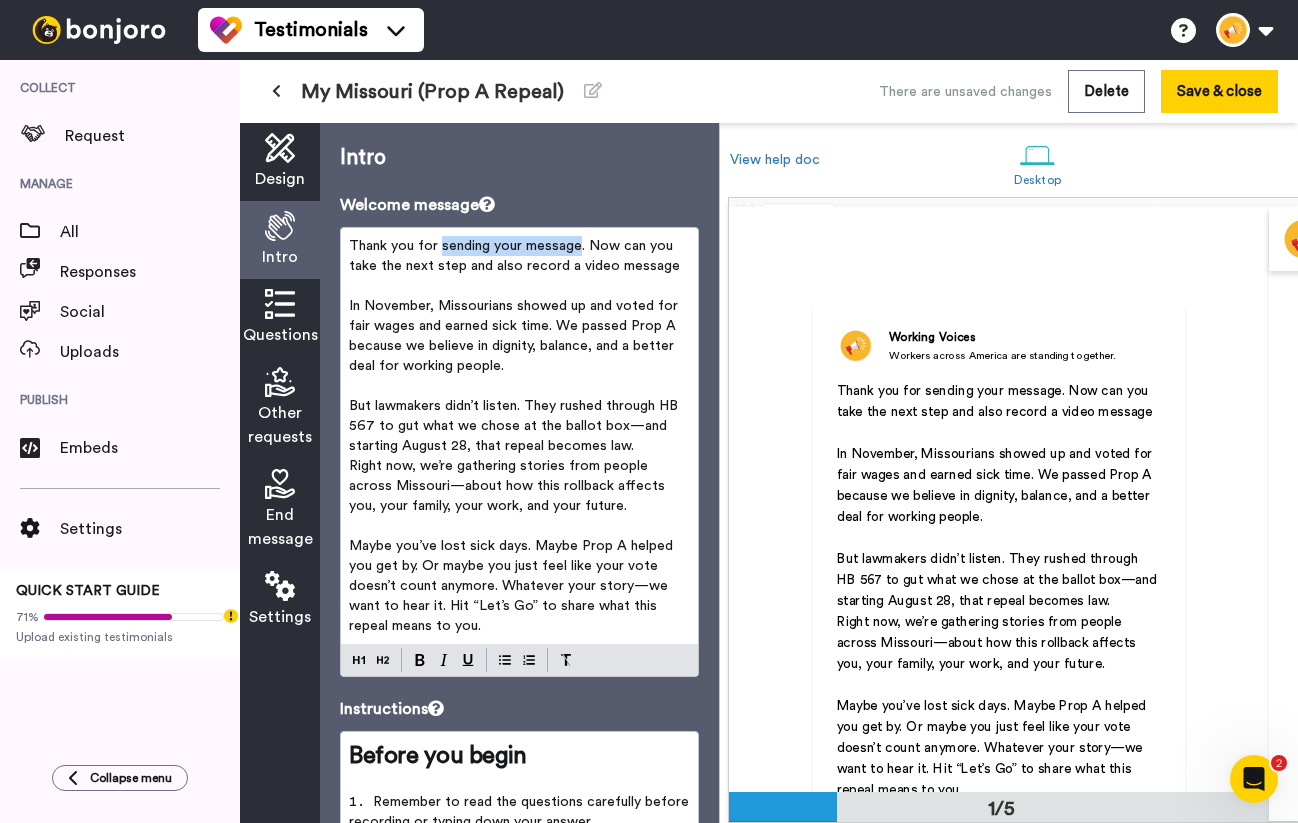 drag, startPoint x: 576, startPoint y: 248, endPoint x: 441, endPoint y: 252, distance: 135.05925 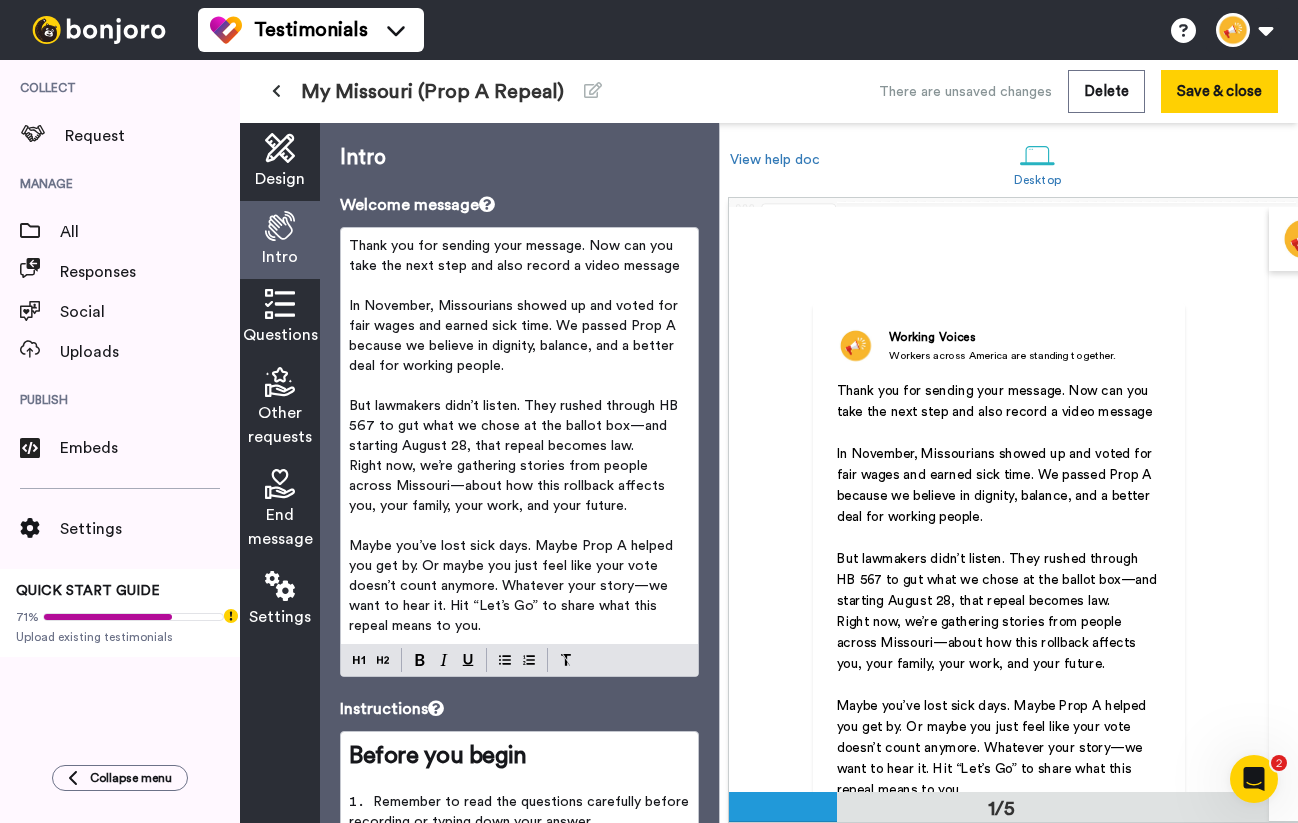 type 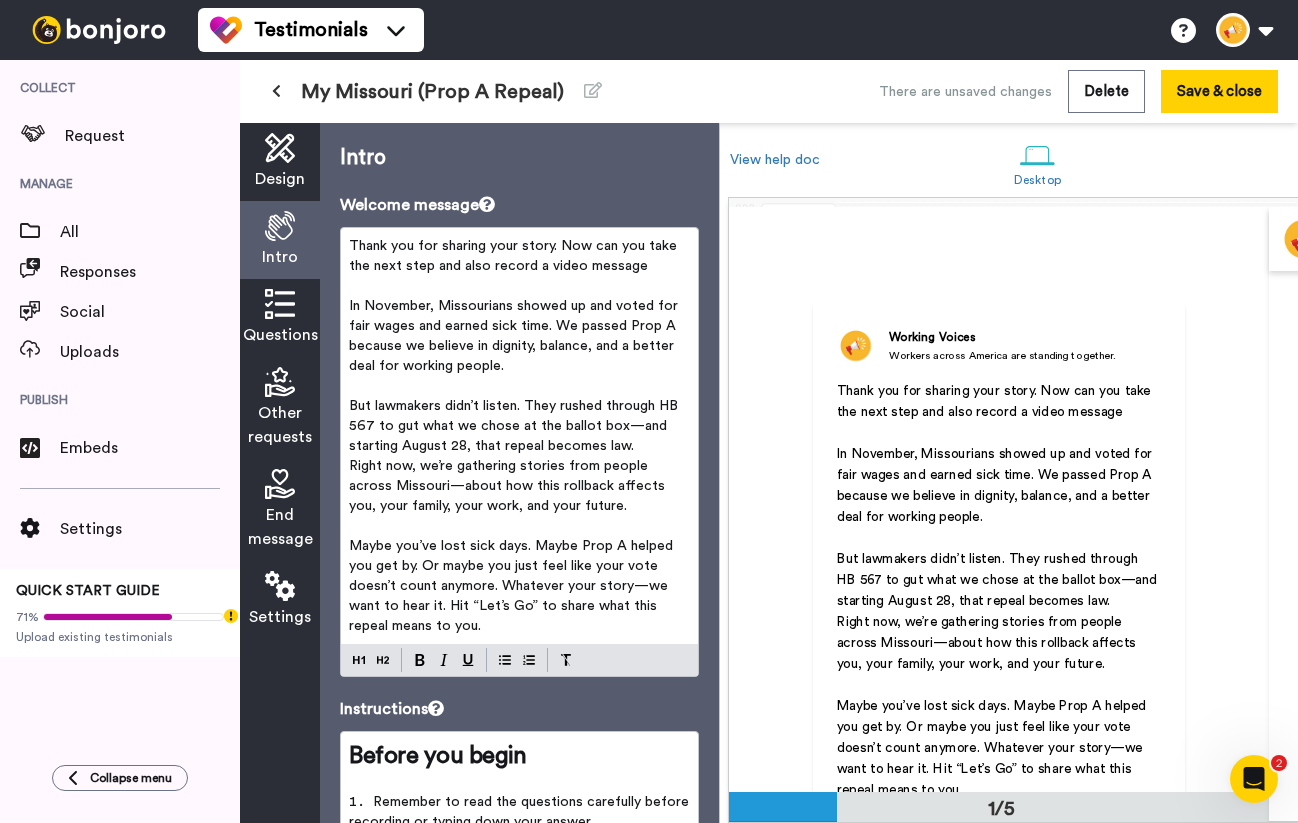 click on "Thank you for sharing your story. Now can you take the next step and also record a video message" at bounding box center (519, 256) 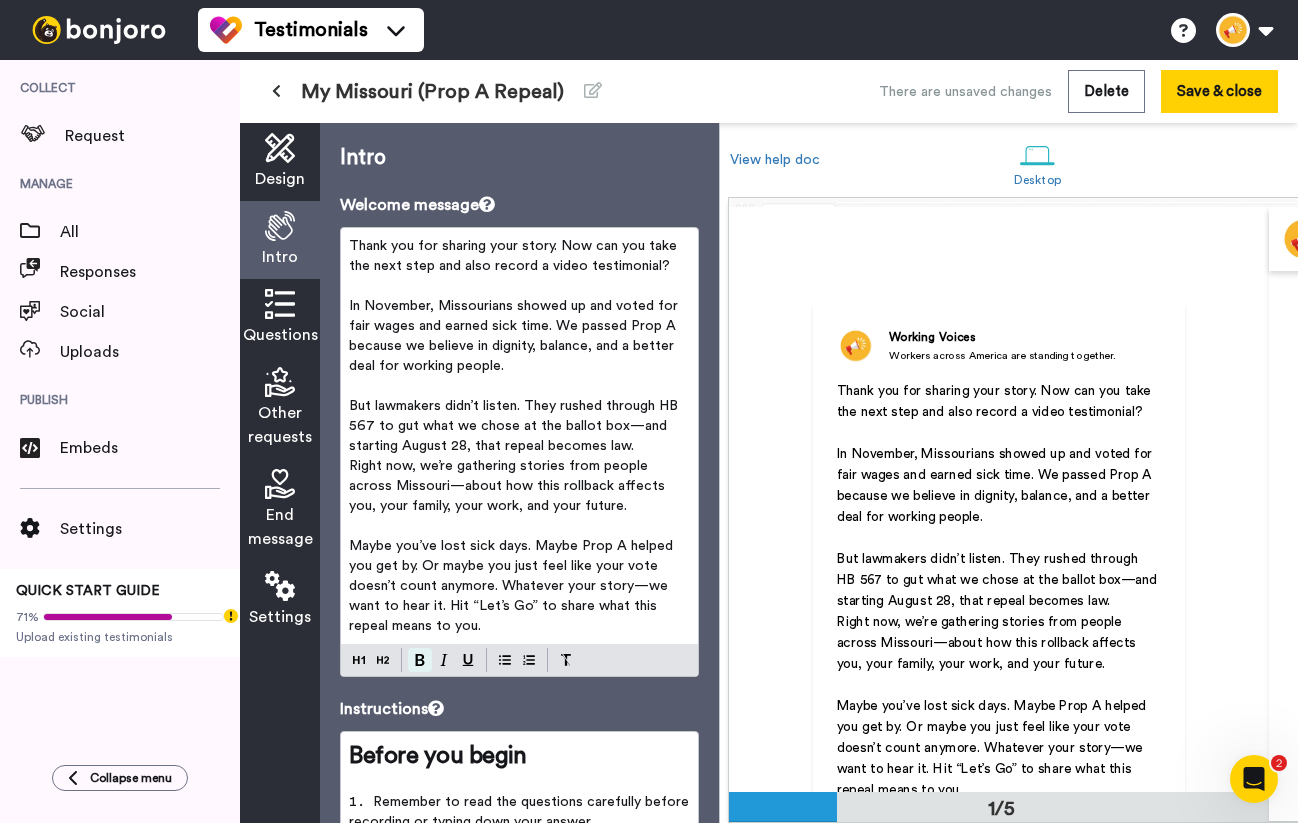 click at bounding box center [420, 660] 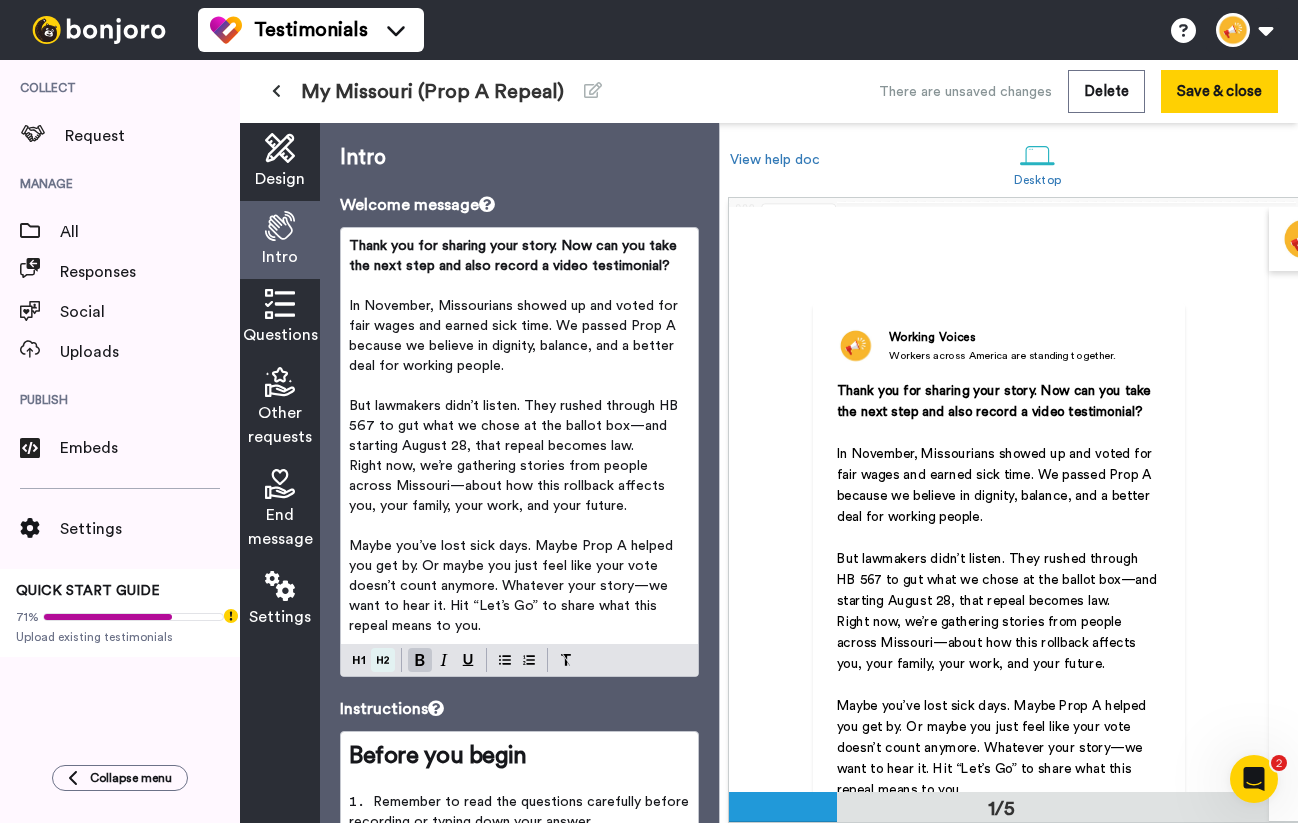 click on "Thank you for sharing your story. Now can you take the next step and also record a video testimonial? ﻿ In November, Missourians showed up and voted for fair wages and earned sick time. We passed Prop A because we believe in dignity, balance, and a better deal for working people. ﻿ But lawmakers didn’t listen. They rushed through HB 567 to gut what we chose at the ballot box—and starting August 28, that repeal becomes law. Right now, we’re gathering stories from people across Missouri—about how this rollback affects you, your family, your work, and your future. ﻿ Maybe you’ve lost sick days. Maybe Prop A helped you get by. Or maybe you just feel like your vote doesn’t count anymore. Whatever your story—we want to hear it. Hit “Let’s Go” to share what this repeal means to you." at bounding box center (519, 452) 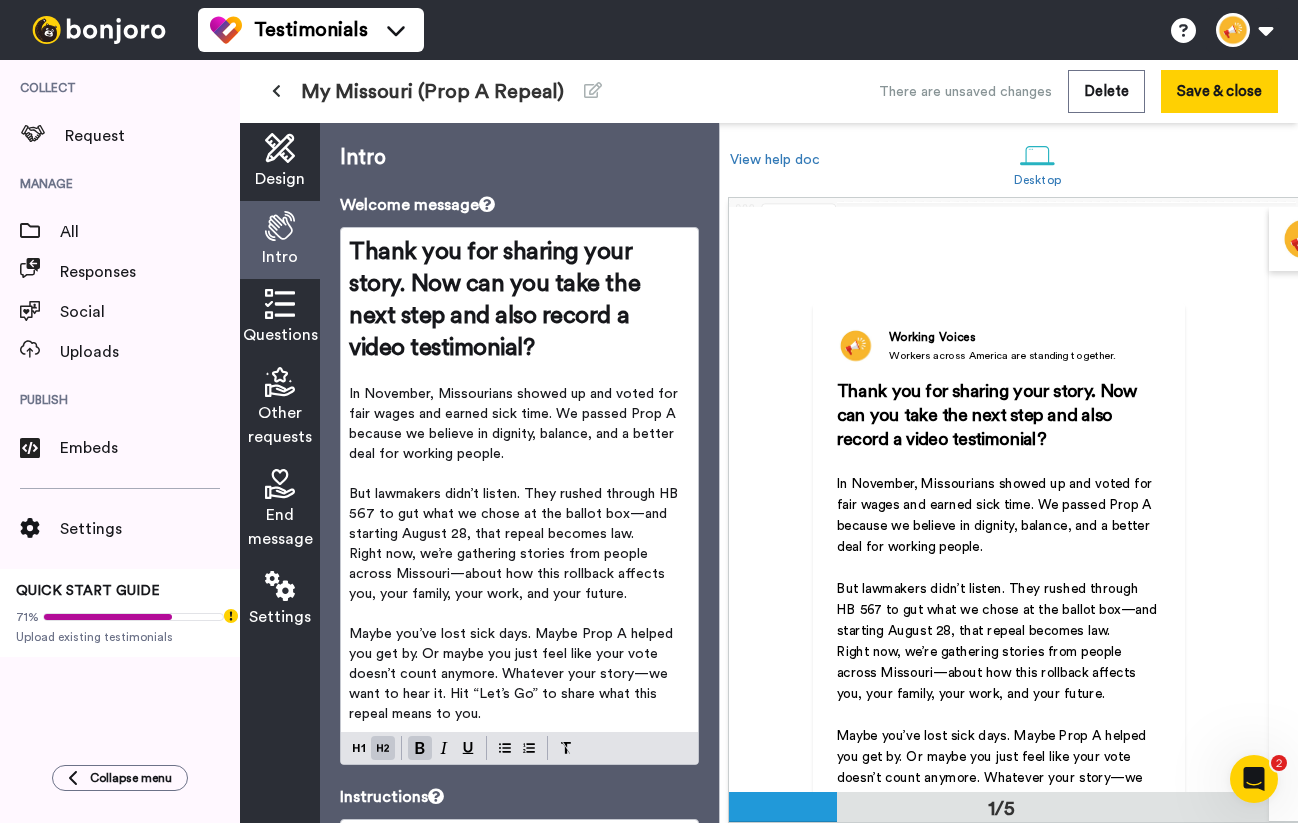 click on "But lawmakers didn’t listen. They rushed through HB 567 to gut what we chose at the ballot box—and starting August 28, that repeal becomes law." at bounding box center (515, 514) 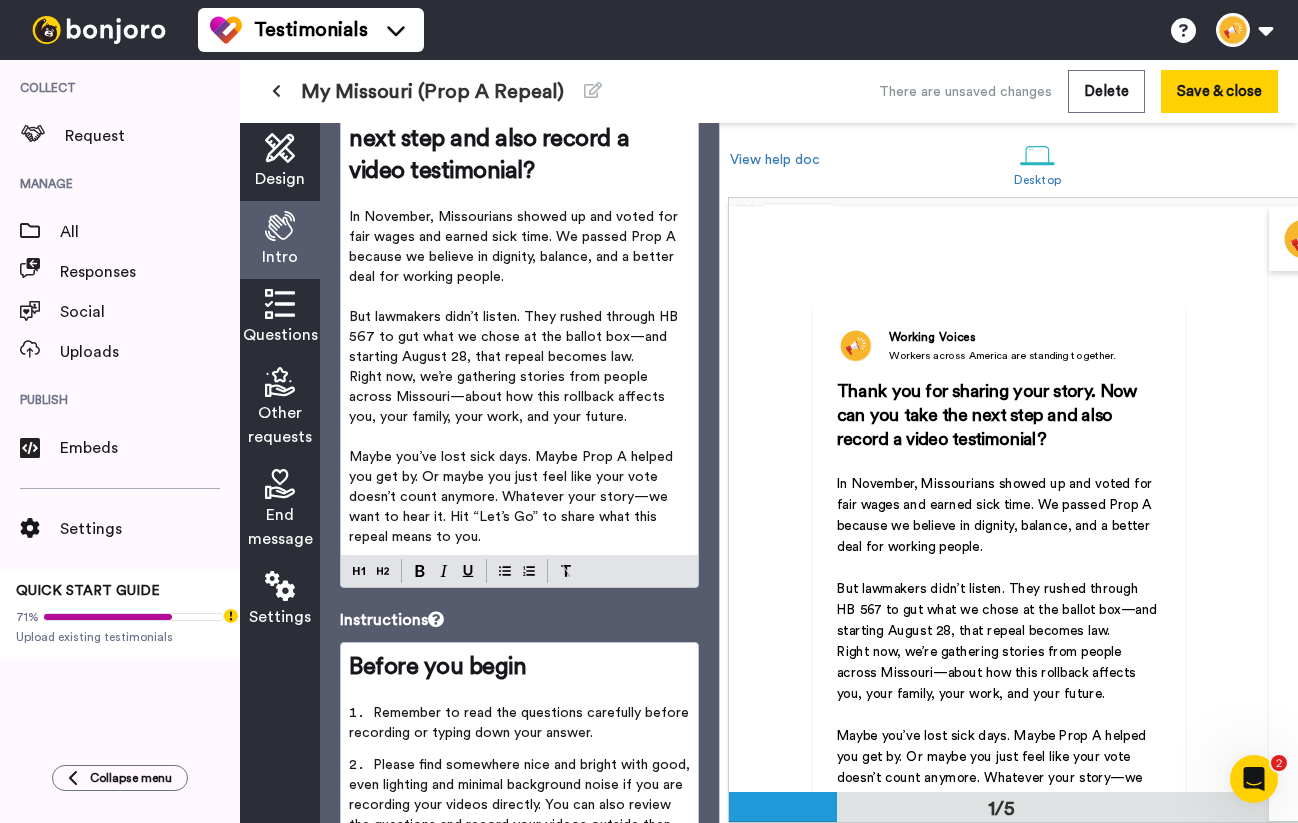 scroll, scrollTop: 450, scrollLeft: 0, axis: vertical 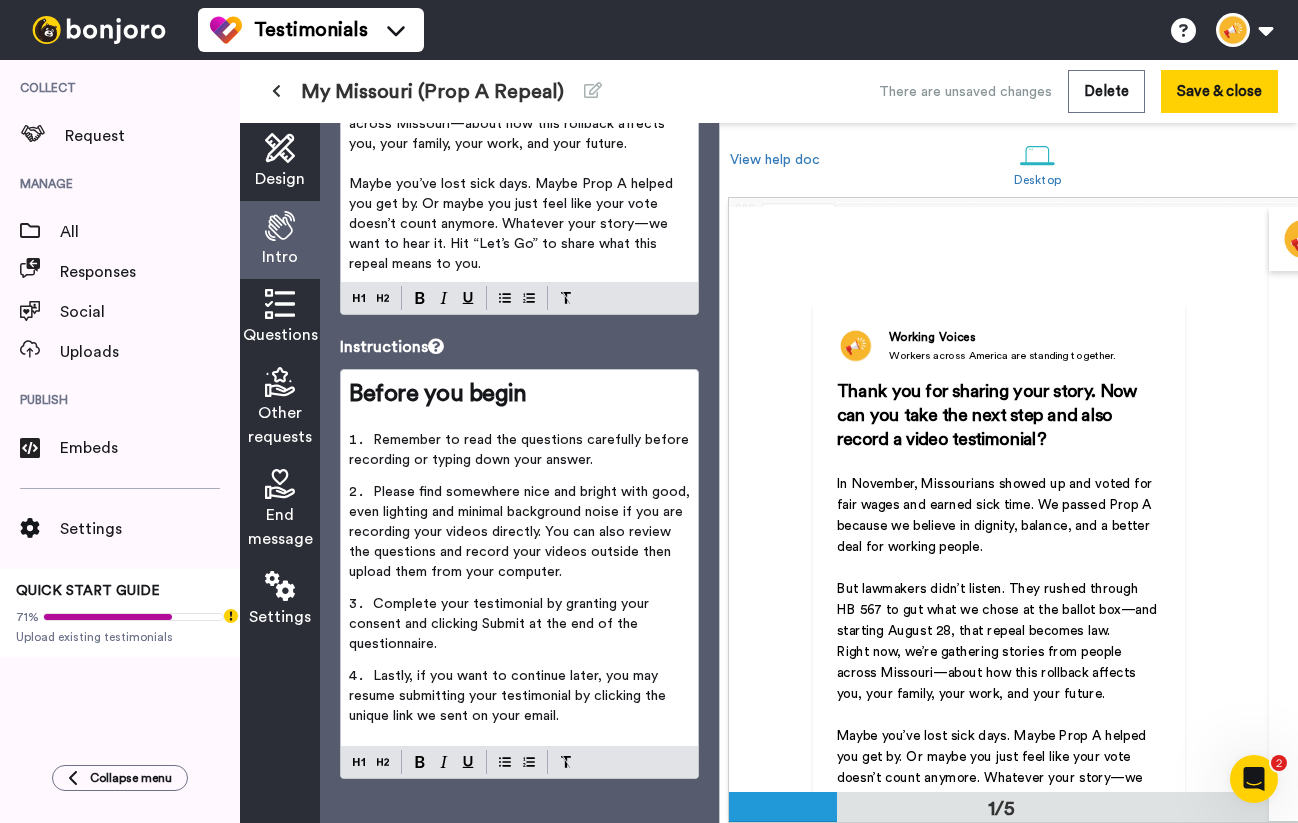 click at bounding box center [280, 304] 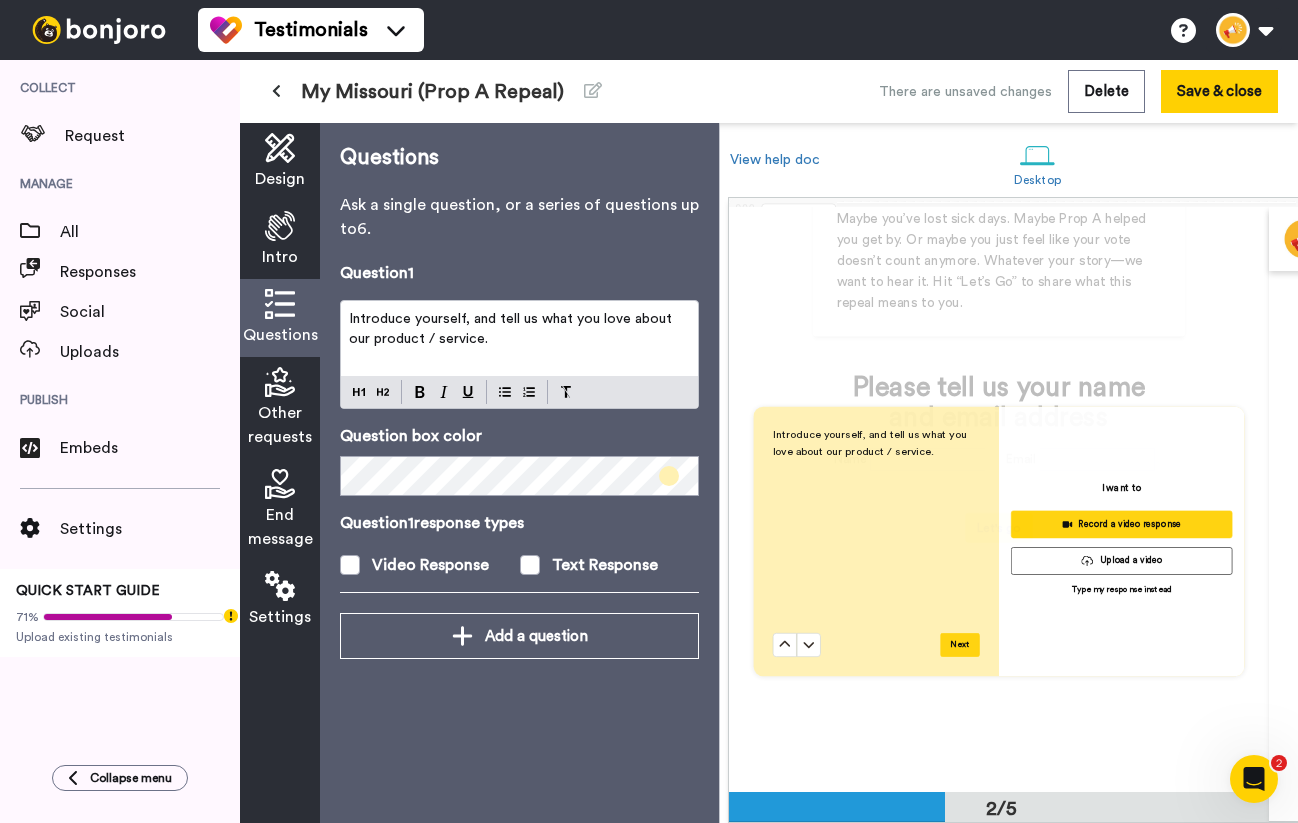 scroll, scrollTop: 542, scrollLeft: 0, axis: vertical 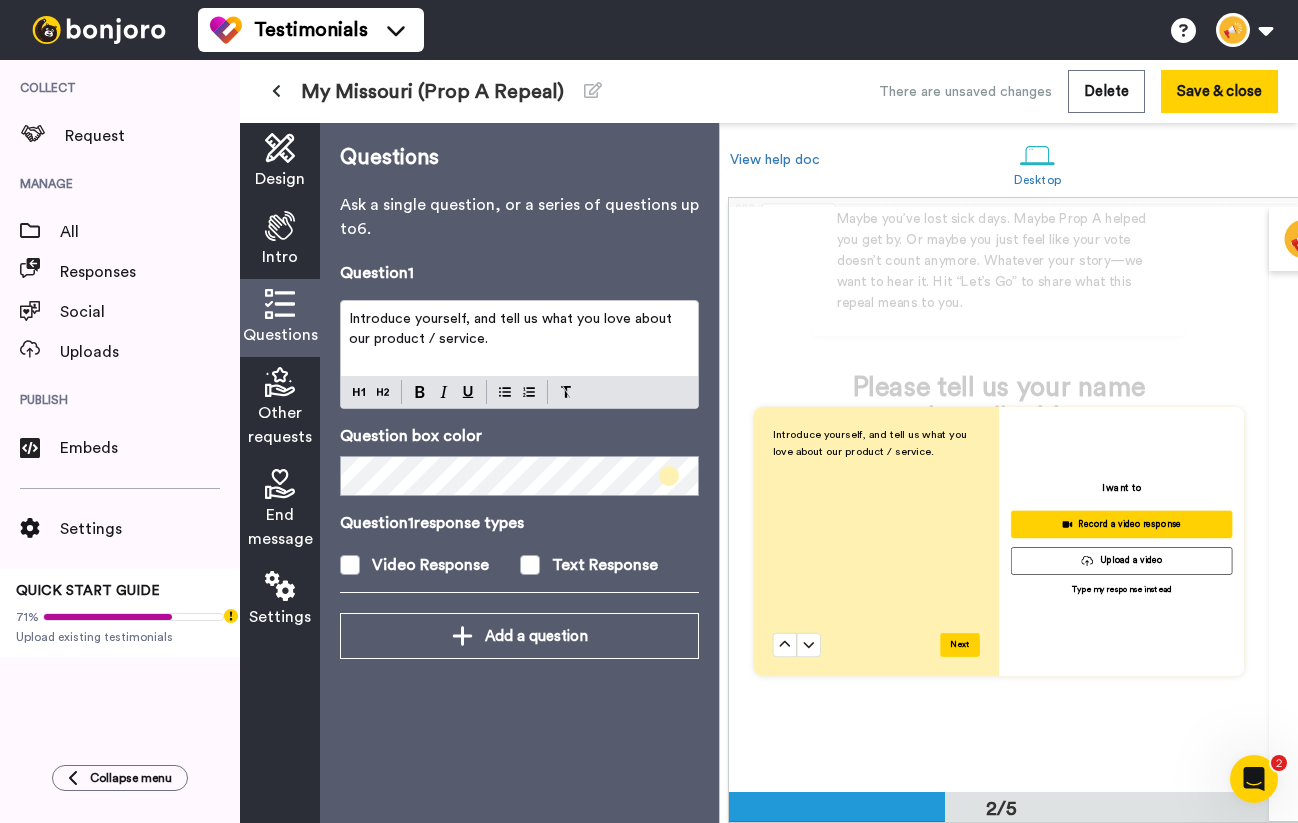 click on "Introduce yourself, and tell us what you love about our product / service." at bounding box center [519, 338] 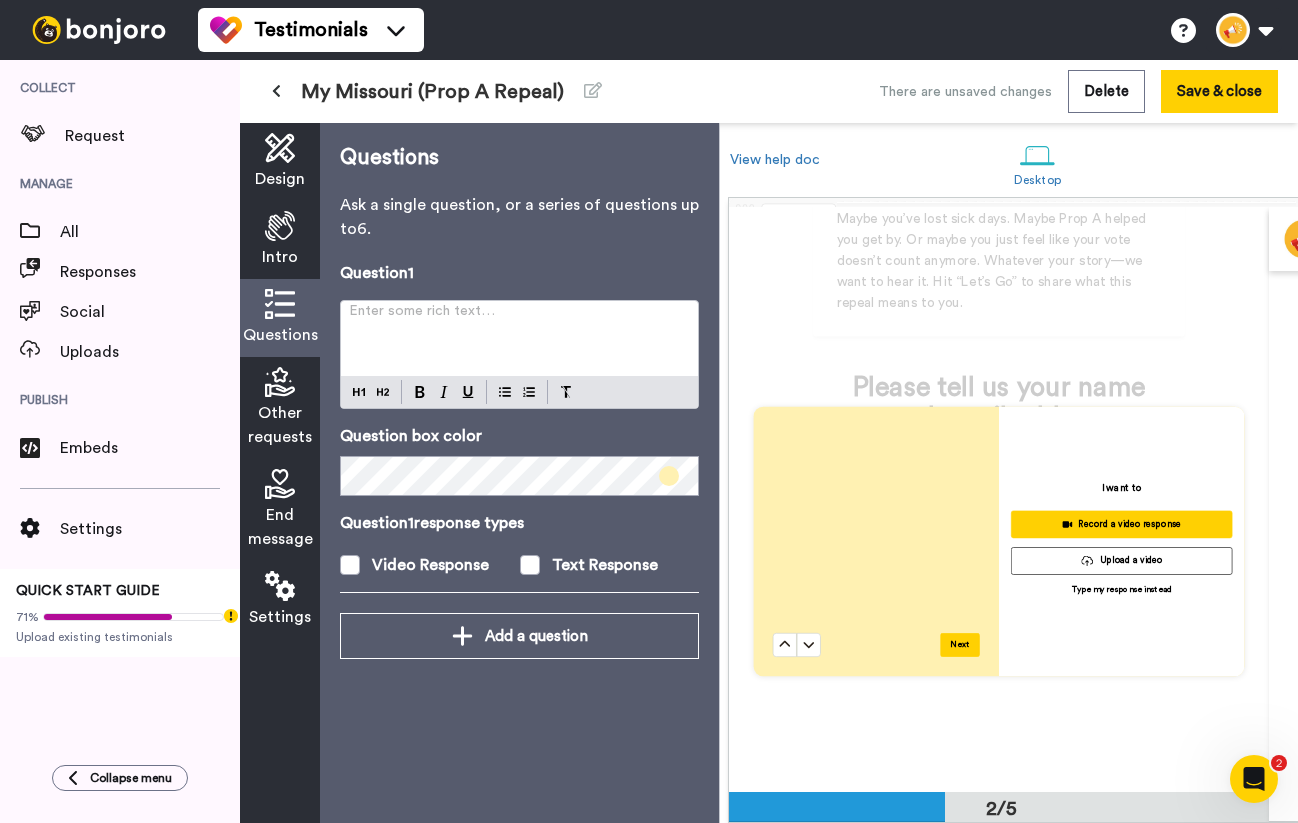 click on "Enter some rich text… ﻿" at bounding box center (519, 319) 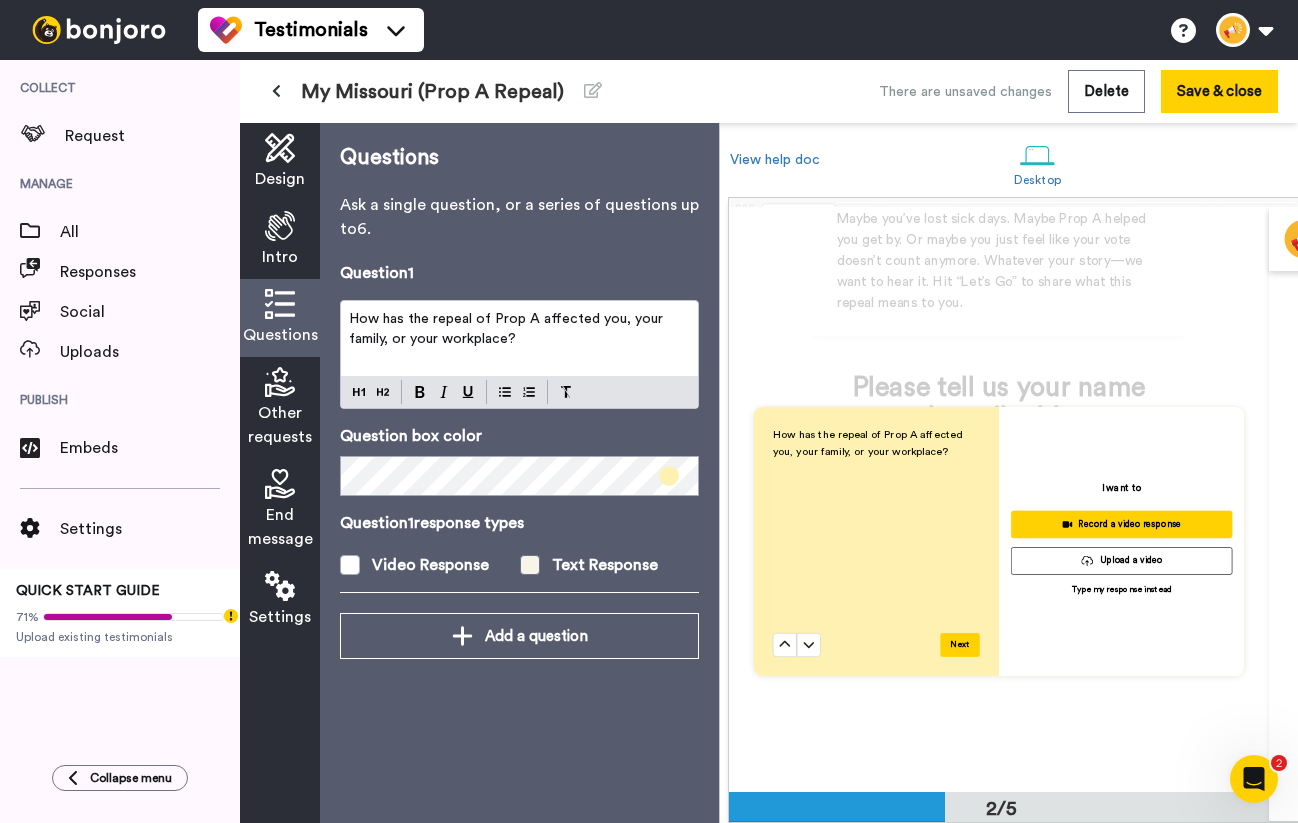 click at bounding box center (530, 565) 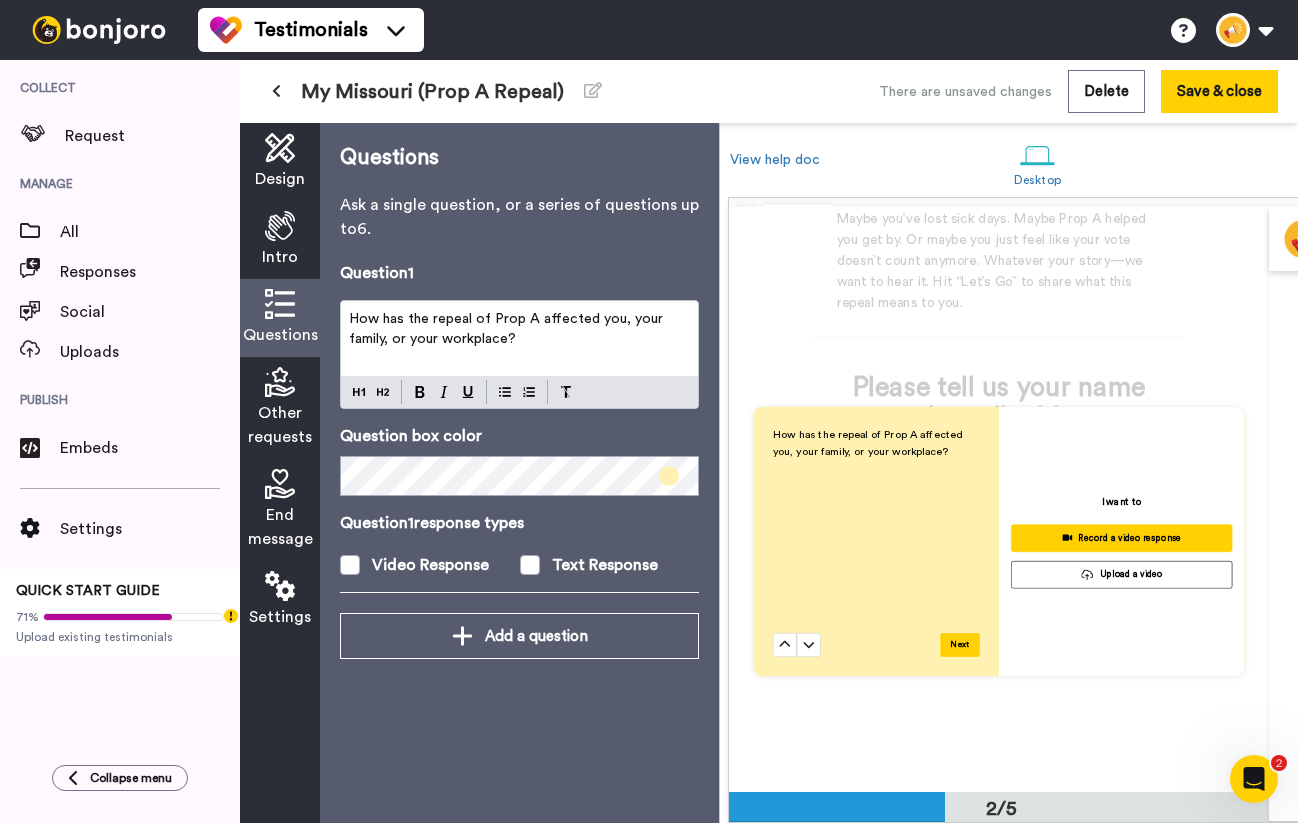 click on "Other requests" at bounding box center [280, 408] 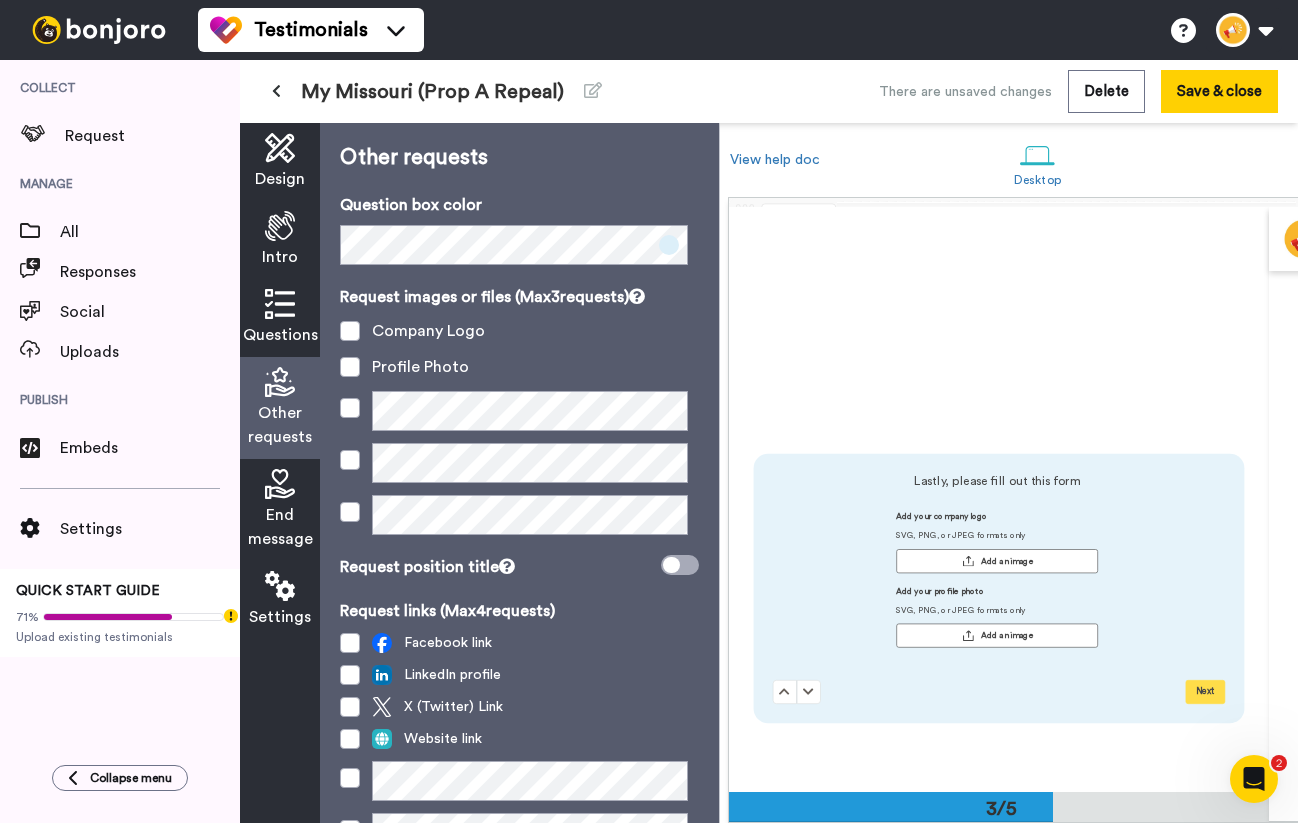 scroll, scrollTop: 1084, scrollLeft: 0, axis: vertical 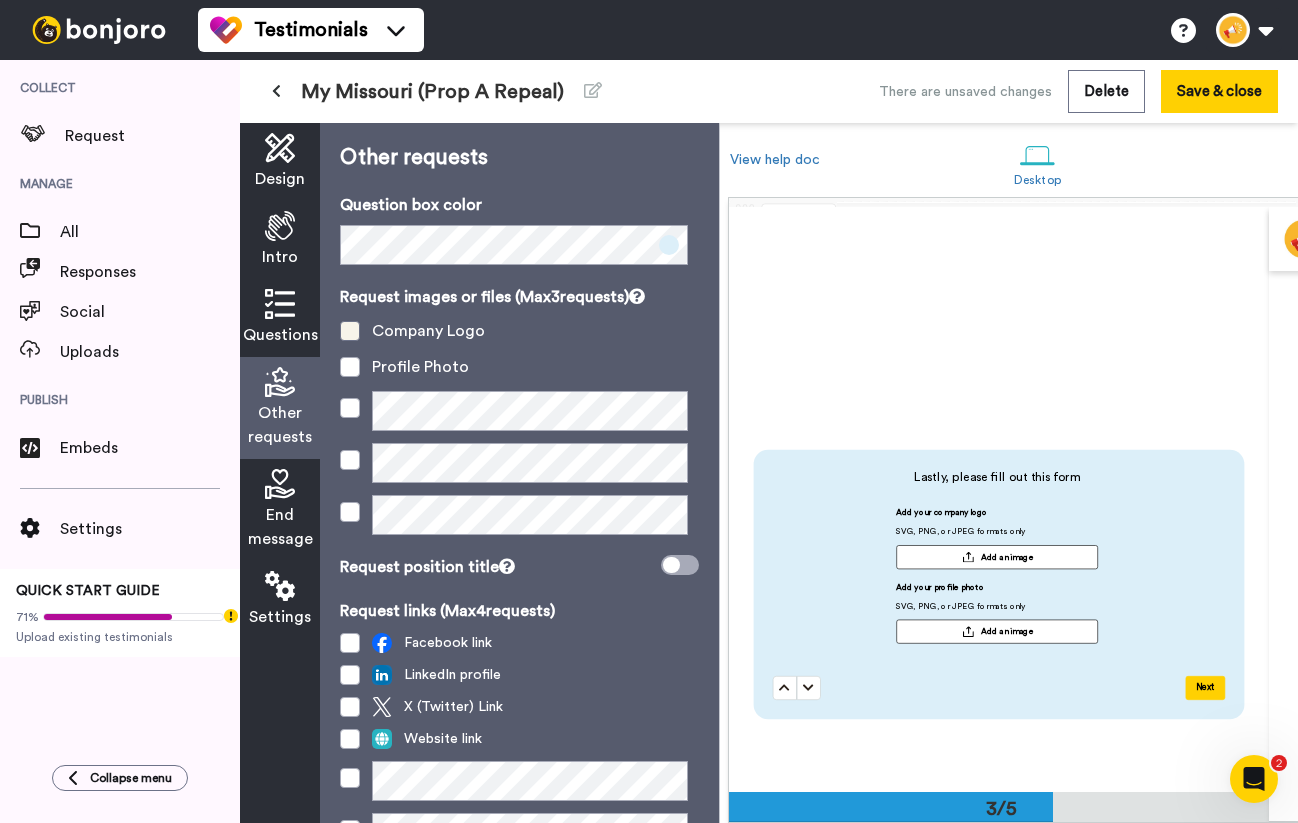 click at bounding box center [350, 331] 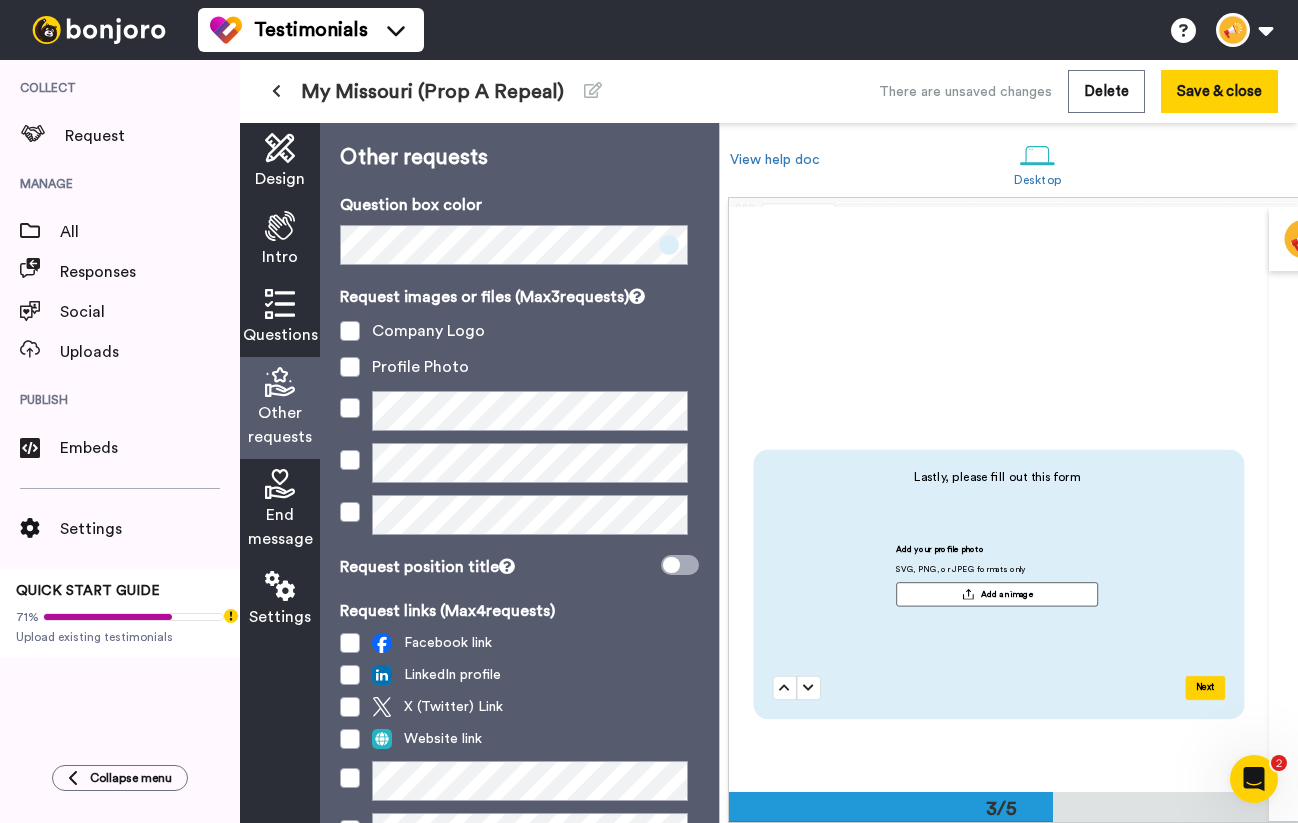scroll, scrollTop: 233, scrollLeft: 0, axis: vertical 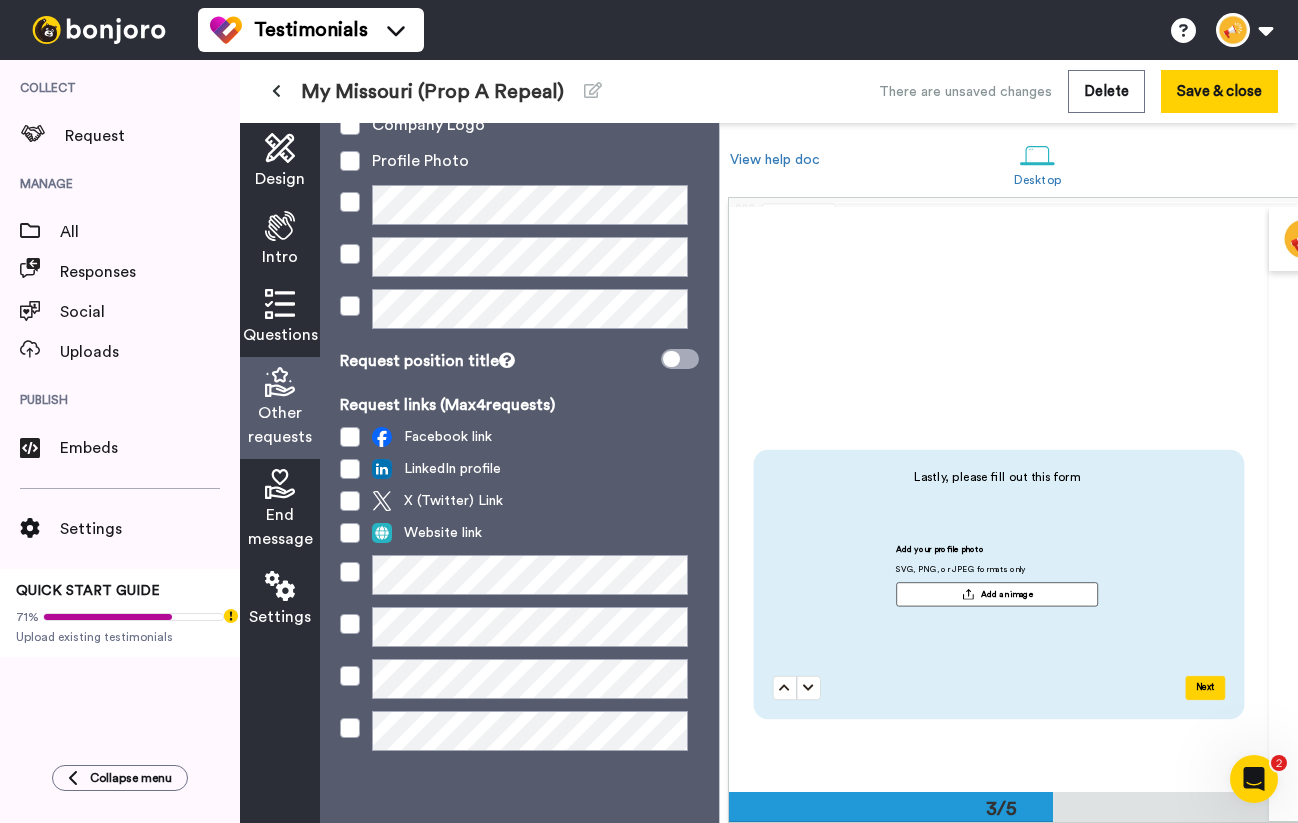 click on "End message" at bounding box center [280, 527] 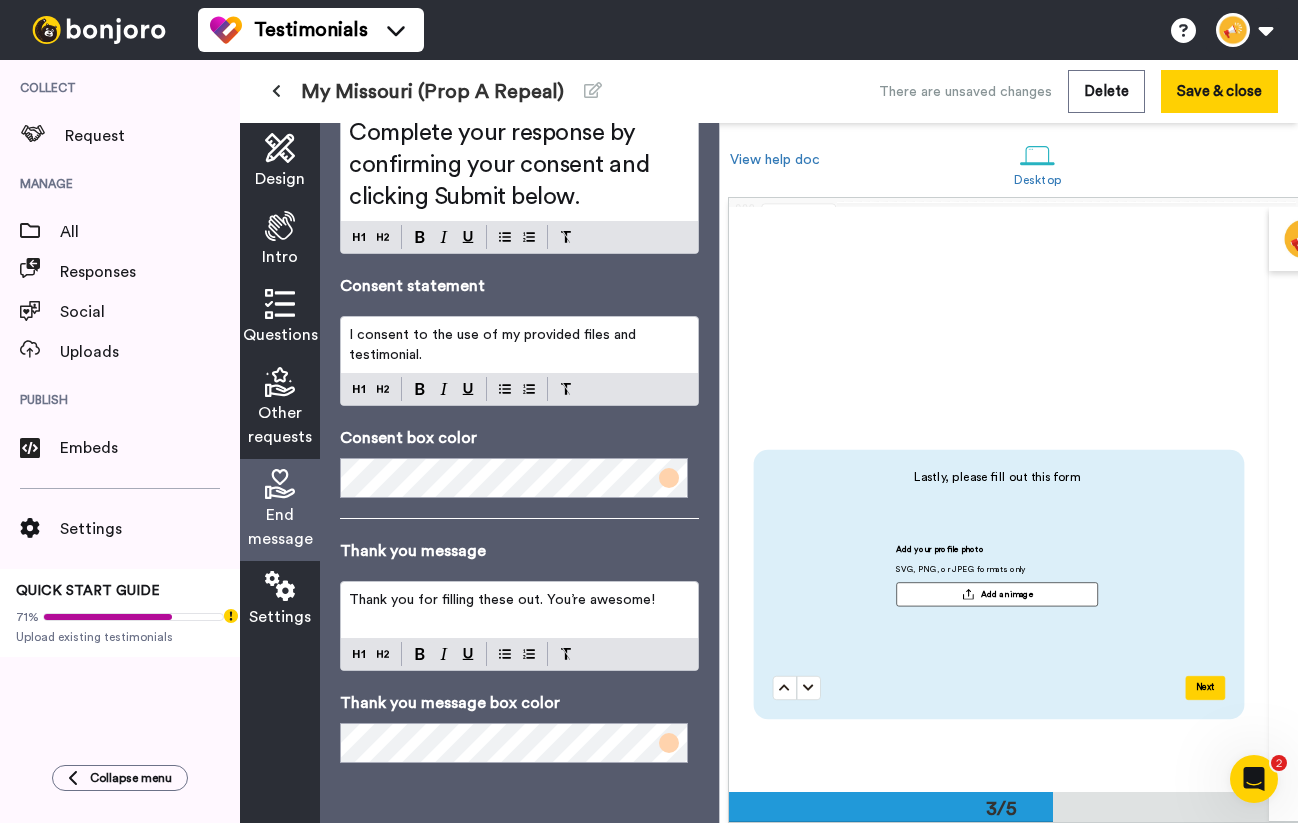 scroll, scrollTop: 0, scrollLeft: 0, axis: both 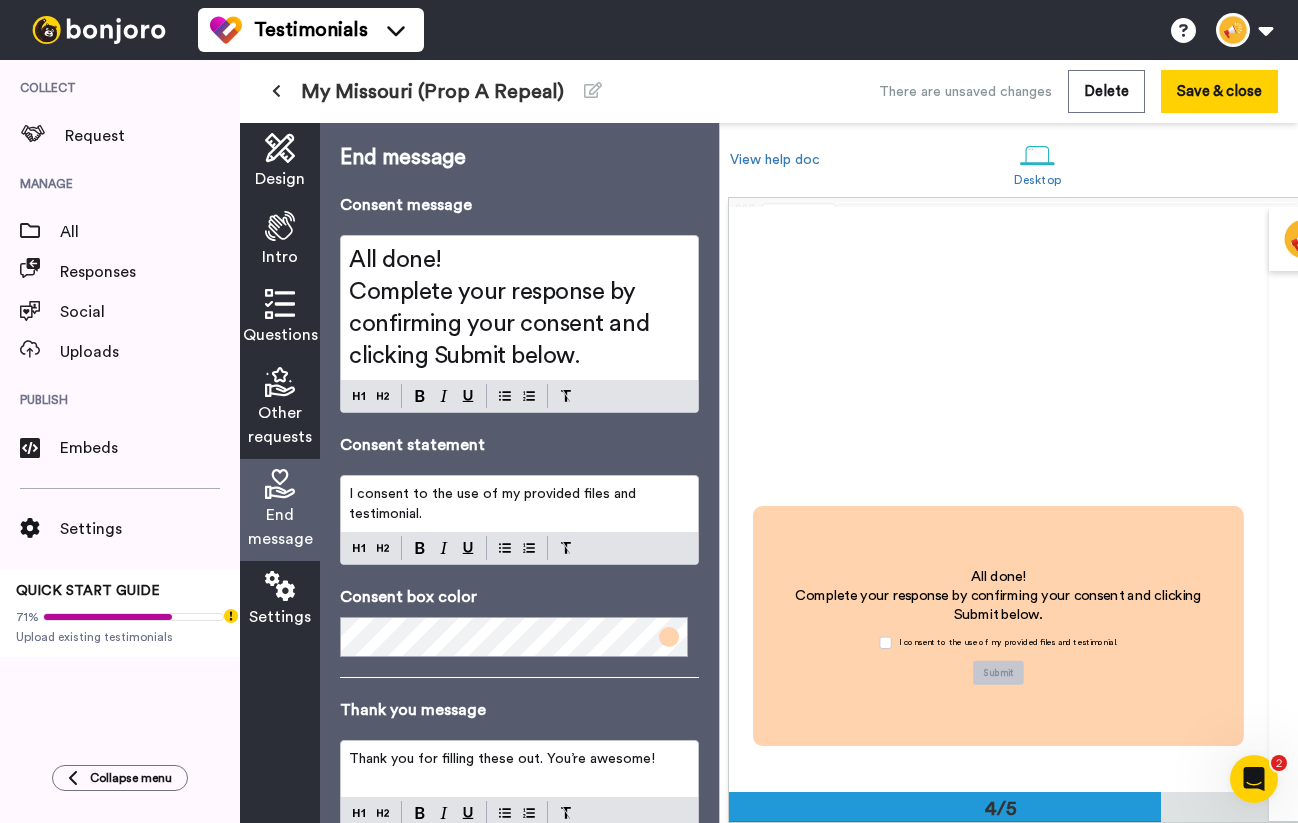 click on "Settings" at bounding box center [280, 600] 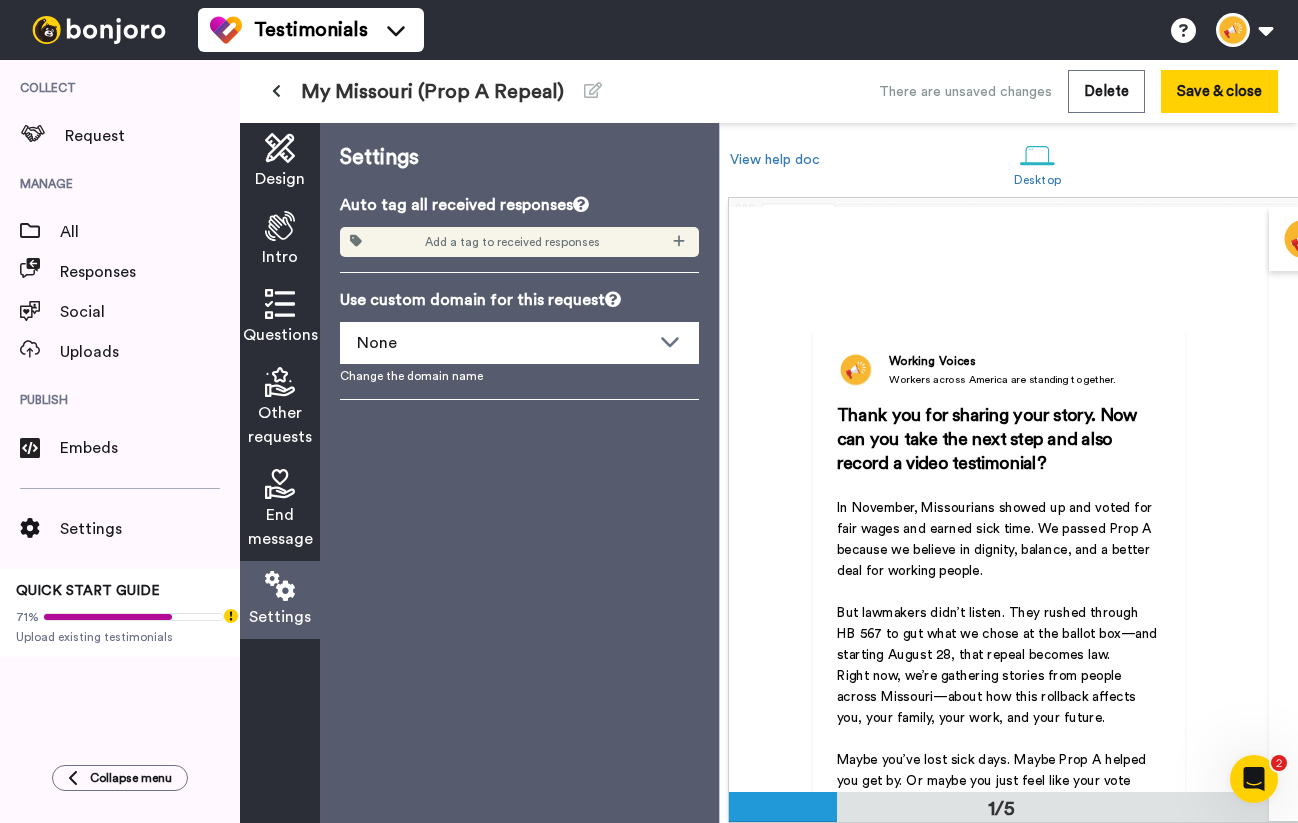scroll, scrollTop: 0, scrollLeft: 0, axis: both 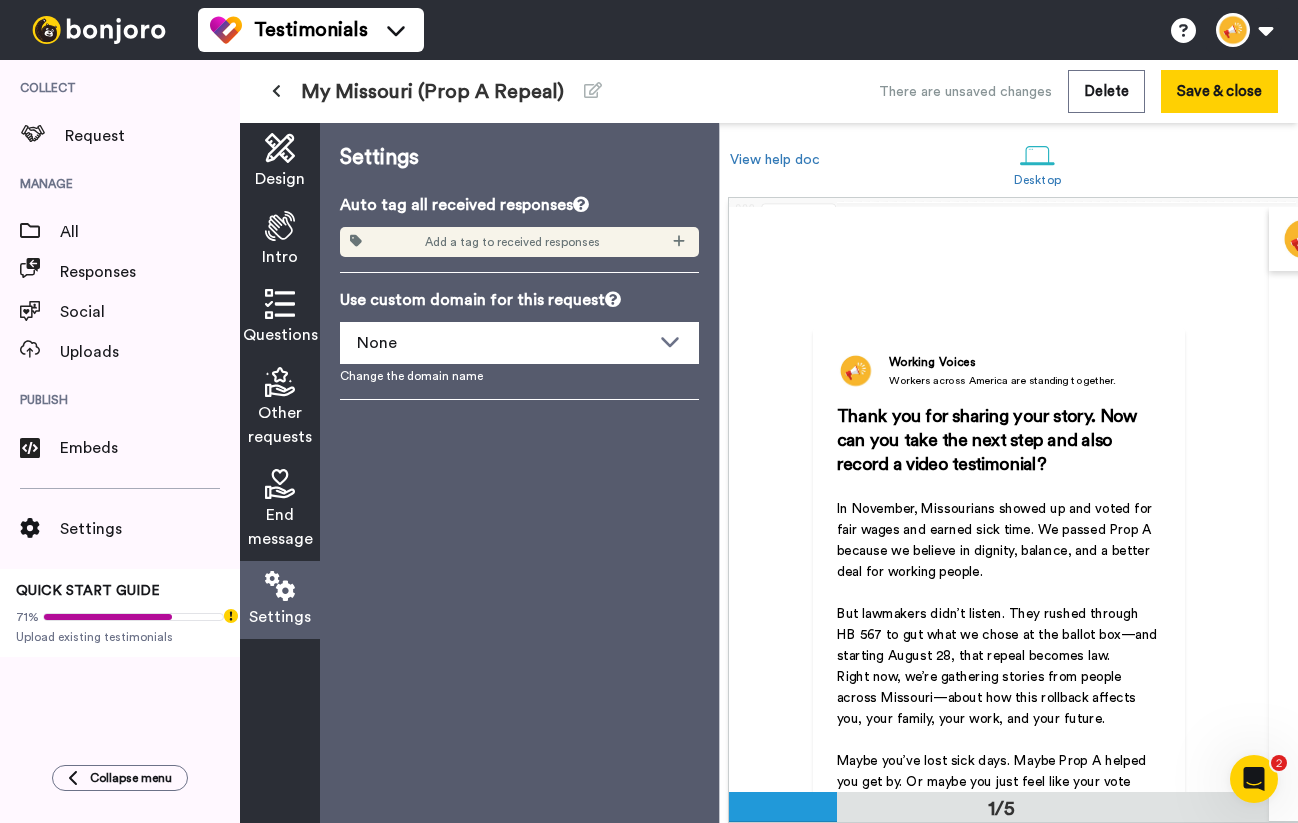 click at bounding box center (280, 484) 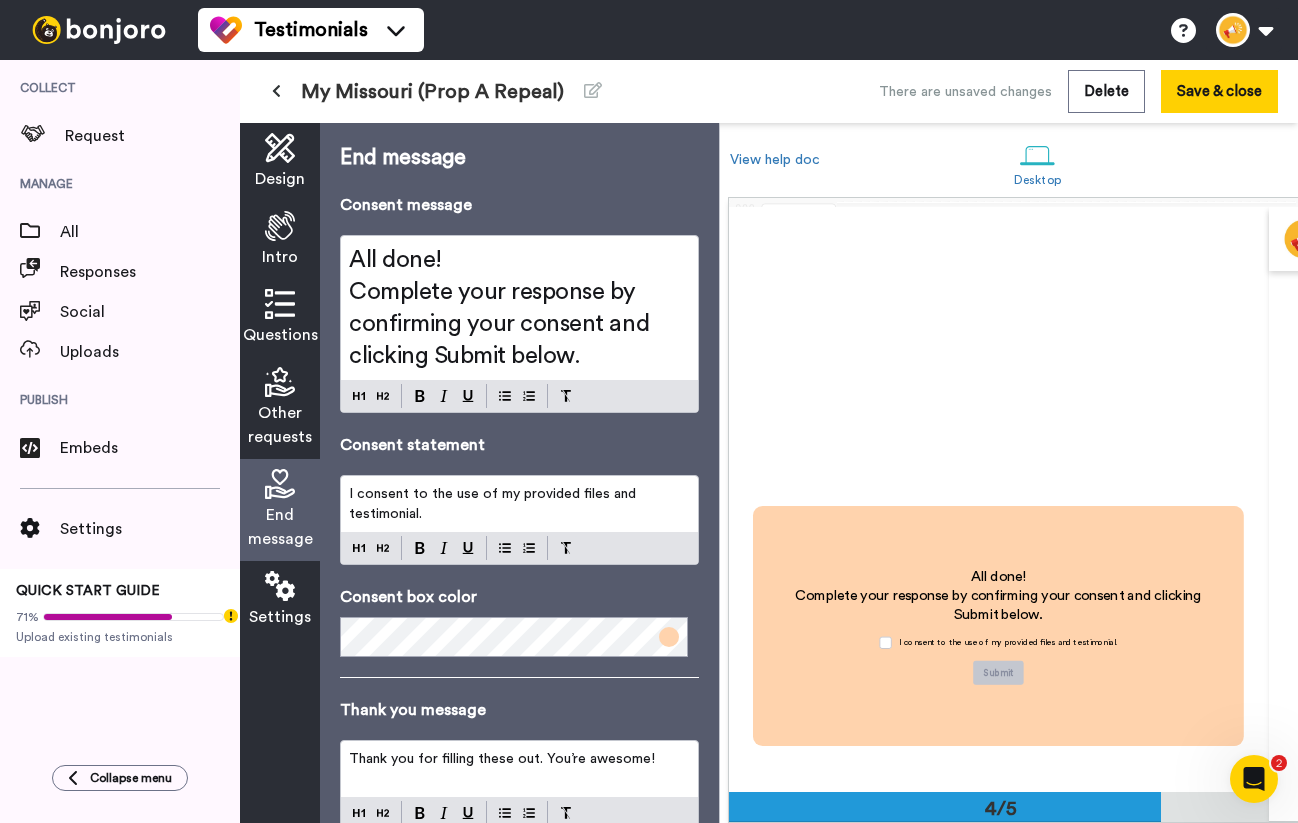 click on "Design" at bounding box center [280, 162] 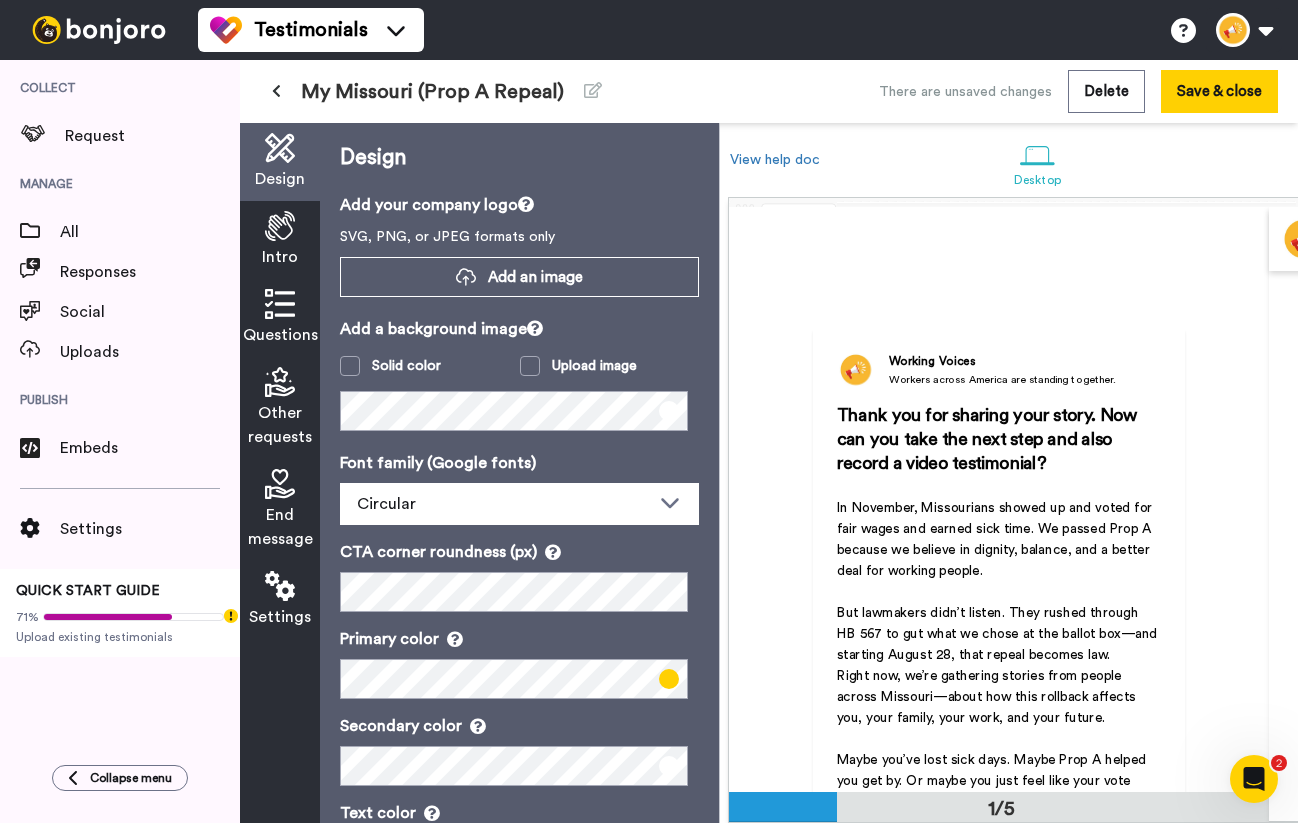 scroll, scrollTop: 0, scrollLeft: 0, axis: both 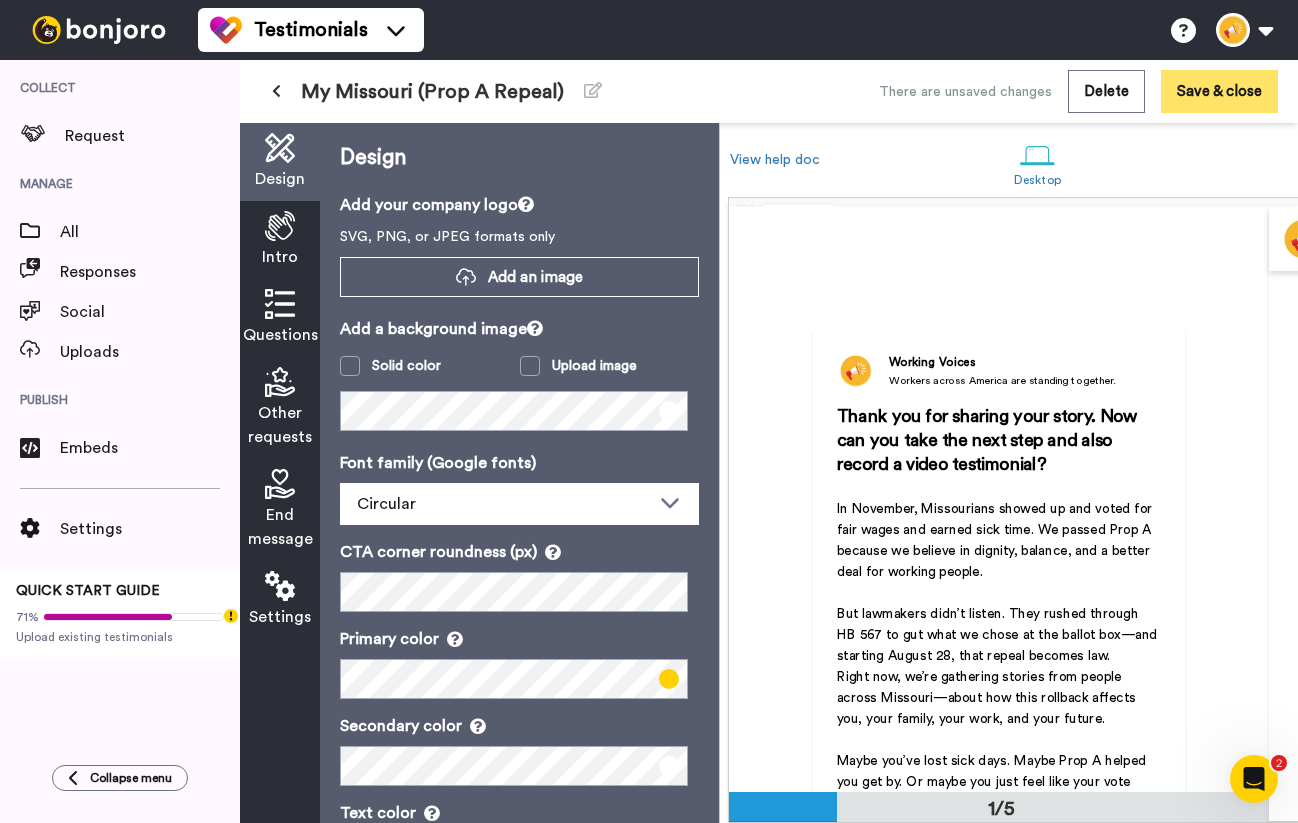 click on "Save & close" at bounding box center [1219, 91] 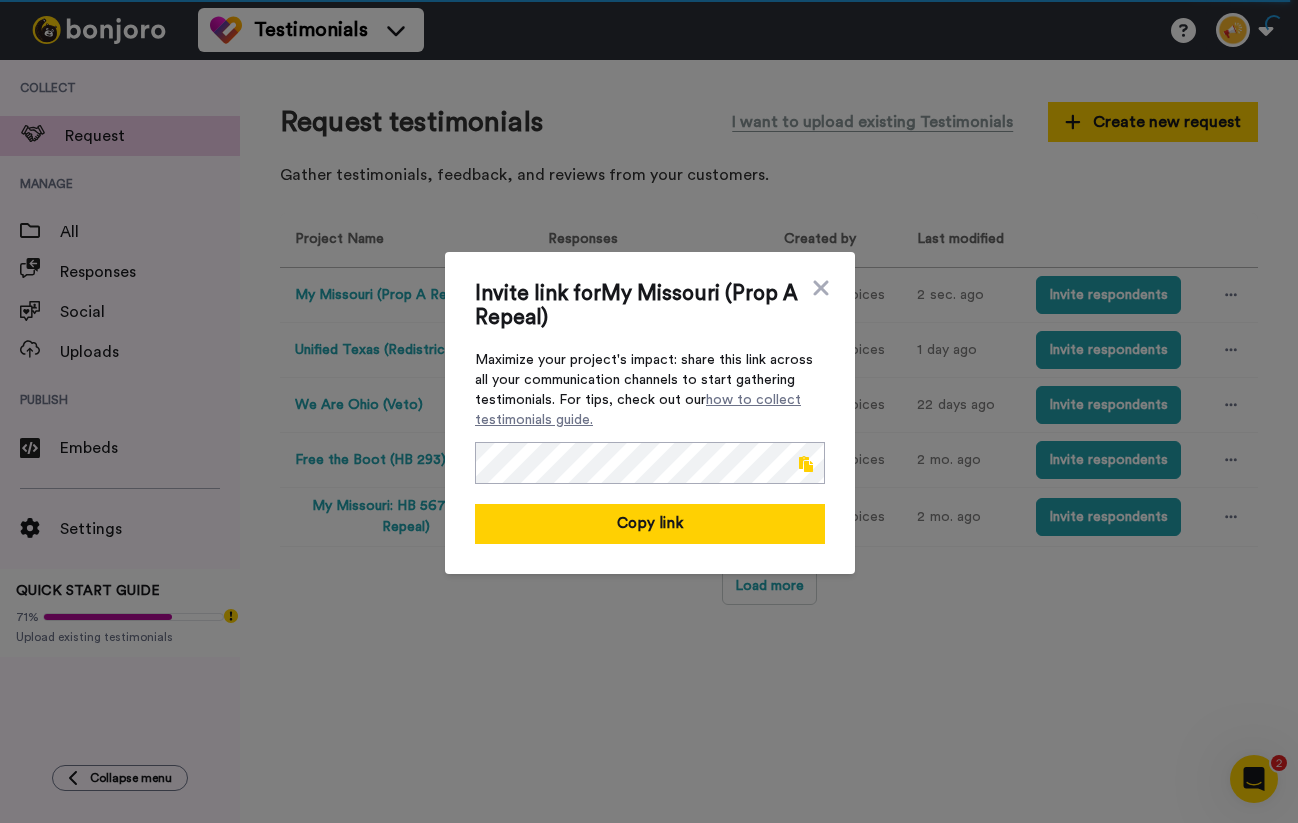 click at bounding box center [806, 464] 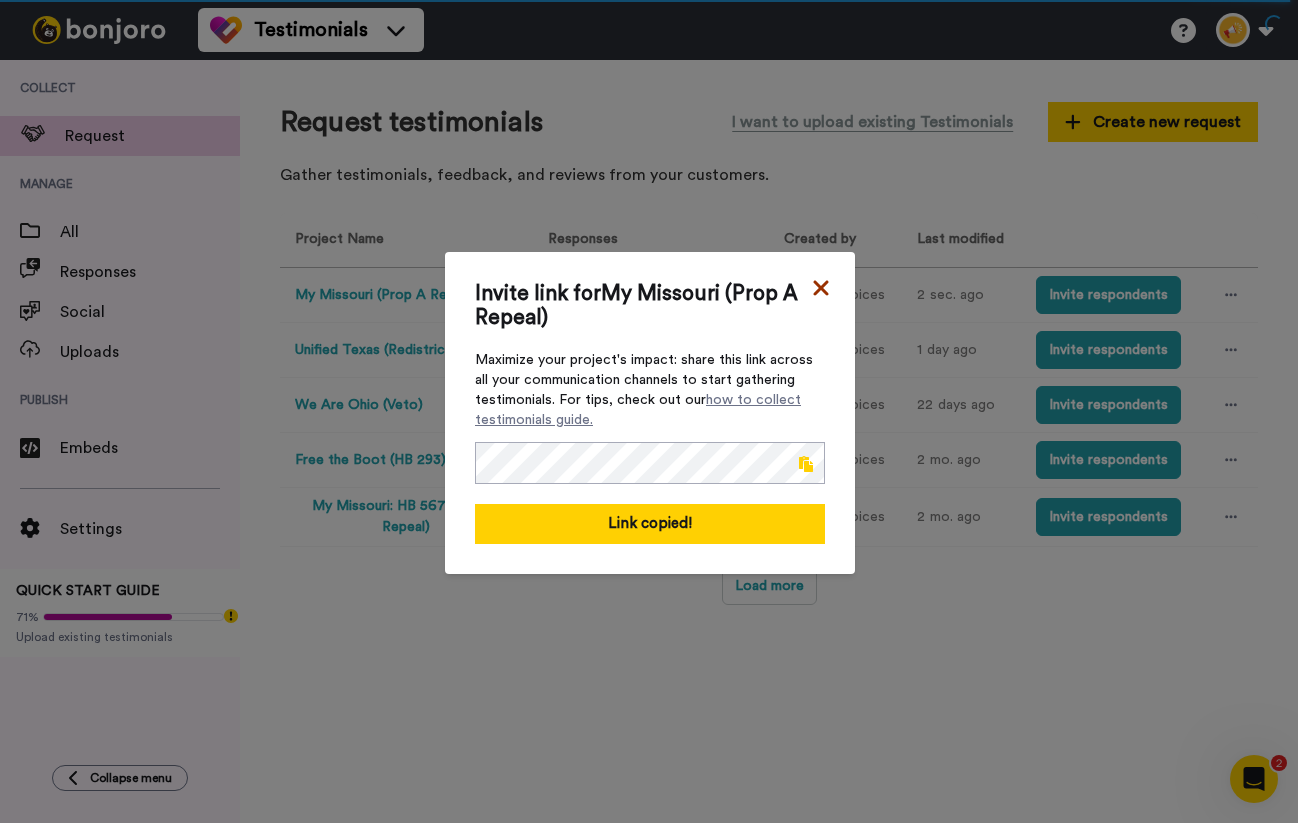click 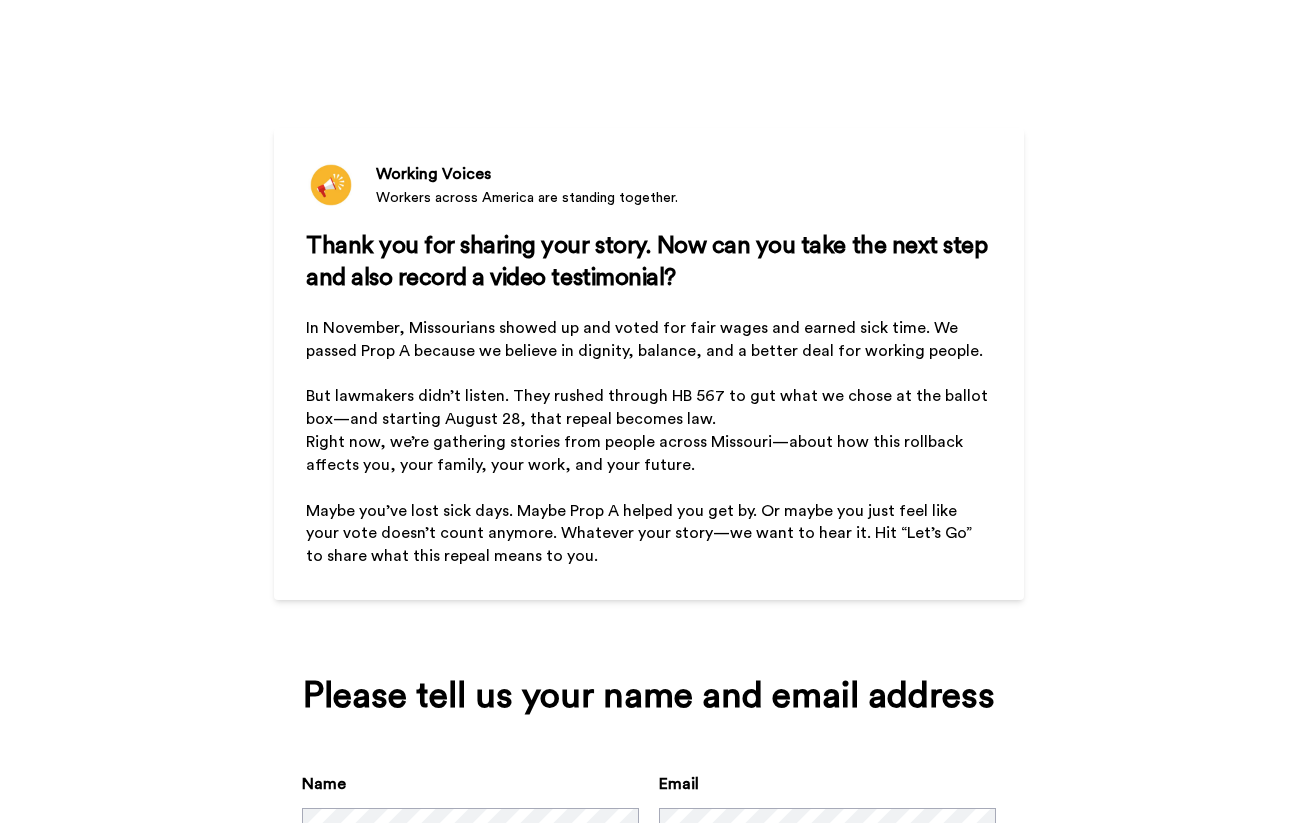 scroll, scrollTop: 0, scrollLeft: 0, axis: both 